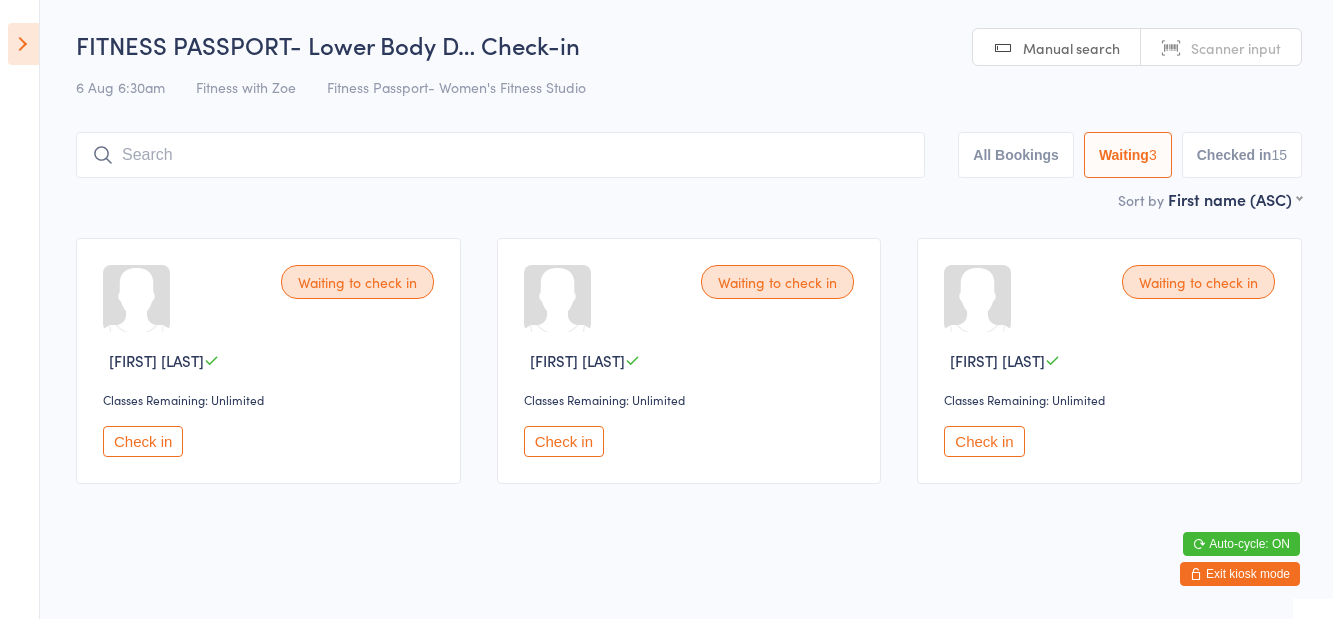 select on "1" 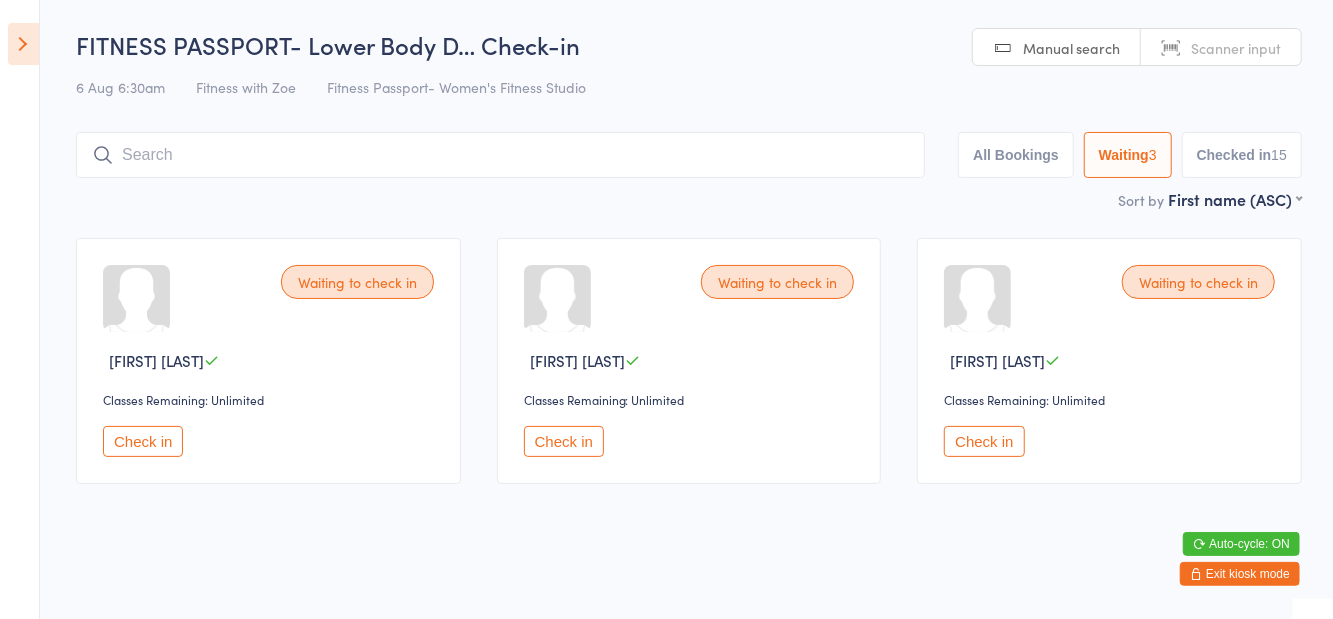 click at bounding box center [23, 44] 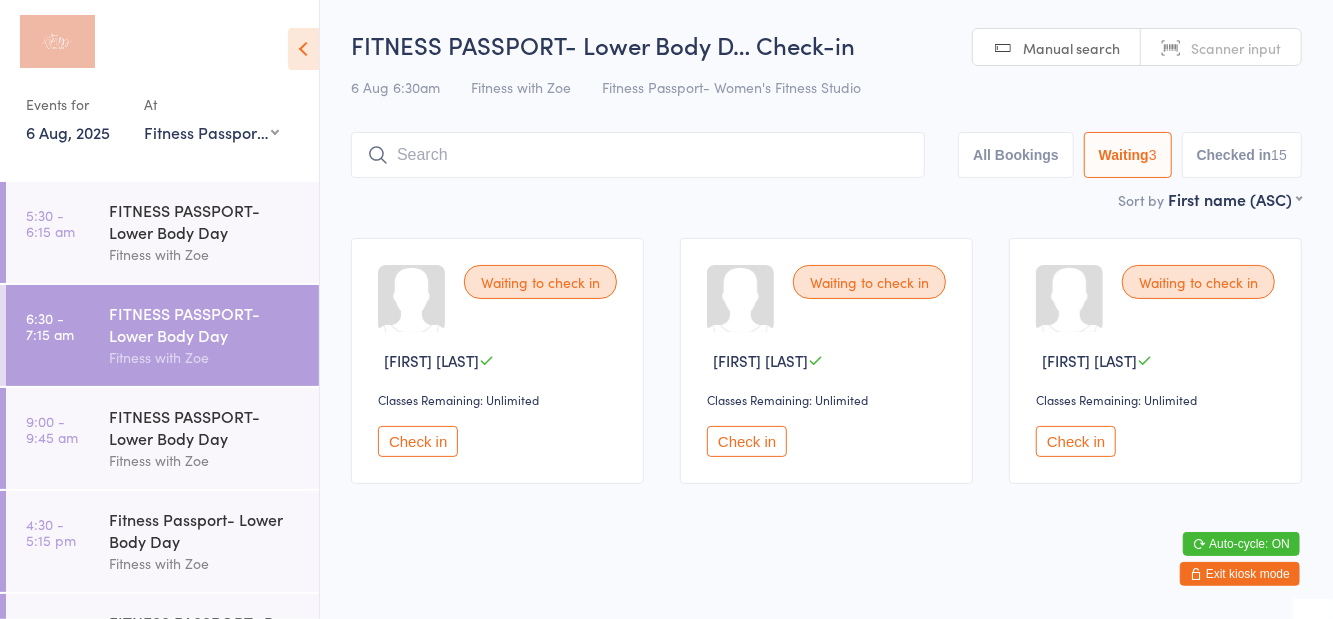 click on "FITNESS PASSPORT- Lower Body Day" at bounding box center (205, 427) 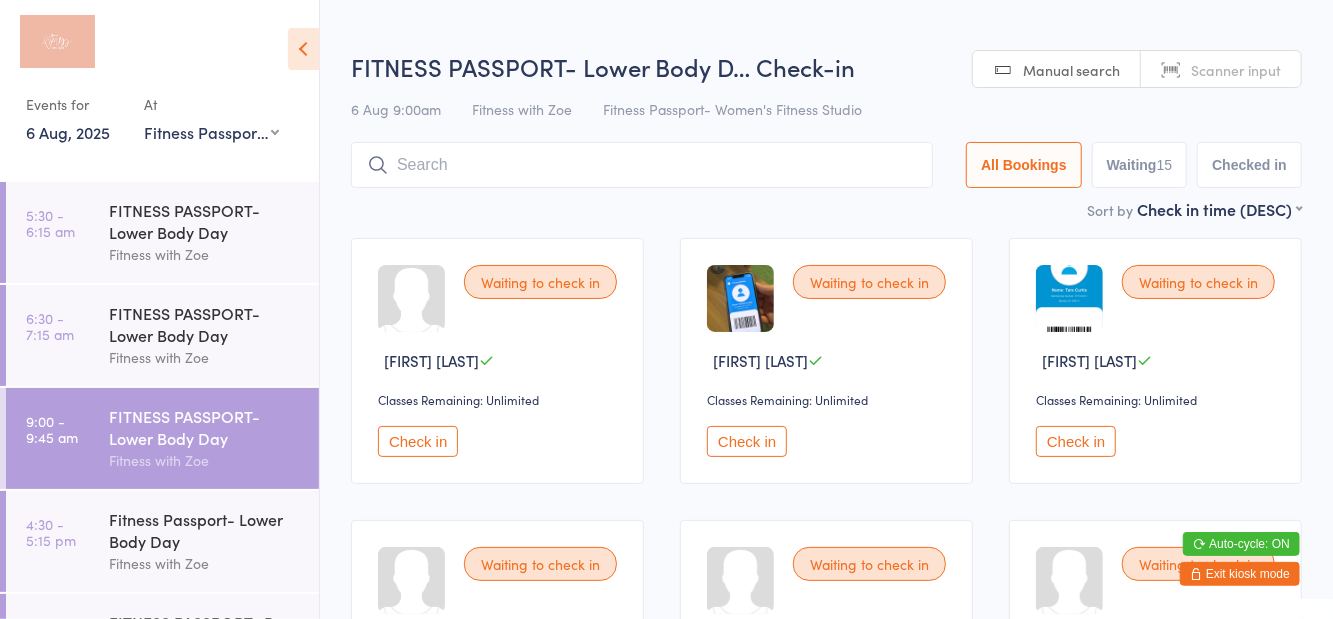 click on "Waiting  15" at bounding box center (1140, 165) 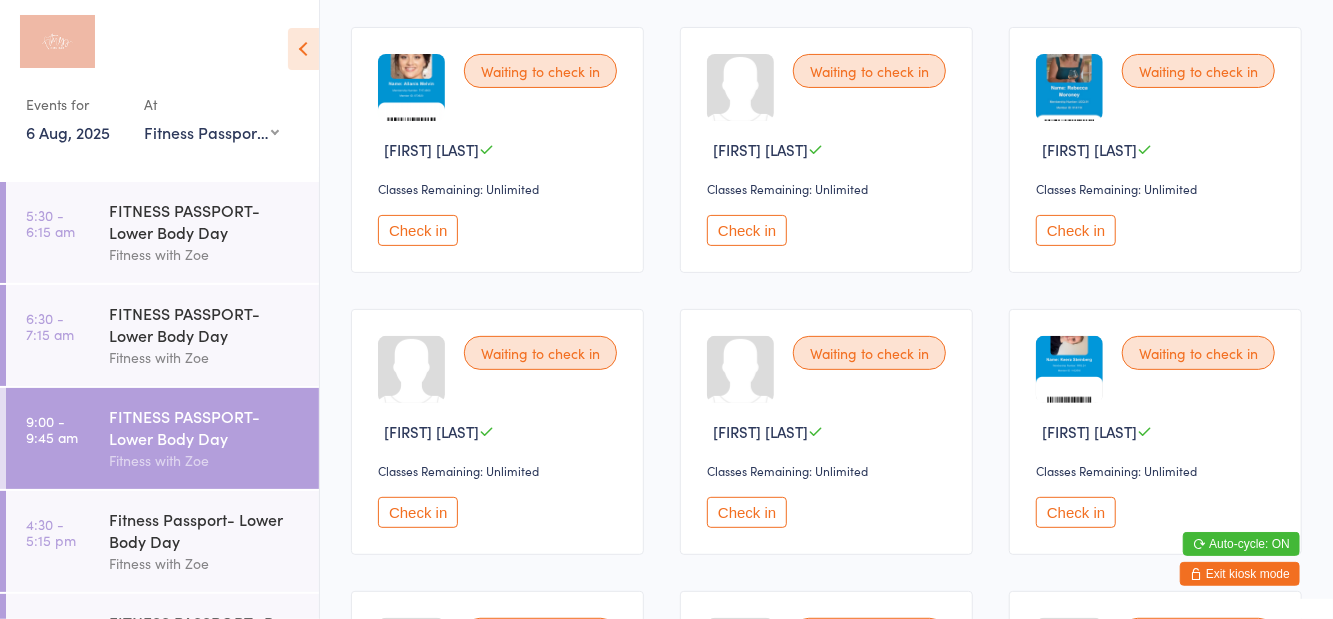 scroll, scrollTop: 214, scrollLeft: 0, axis: vertical 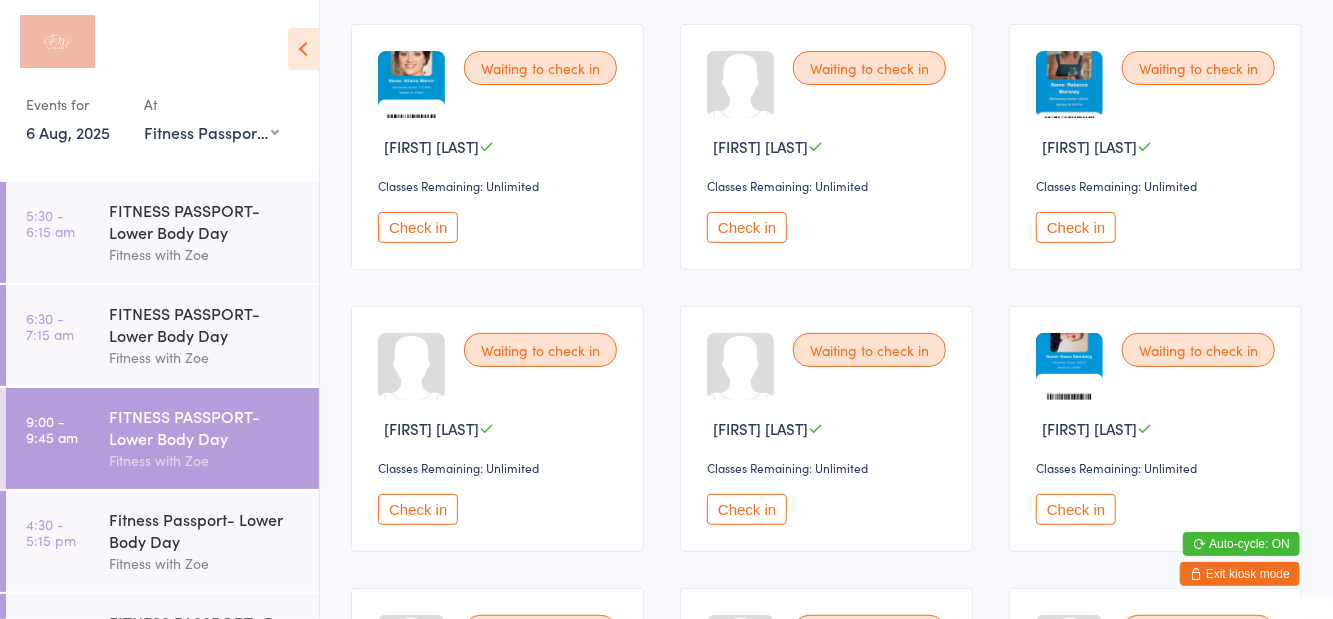 click on "Check in" at bounding box center [418, 509] 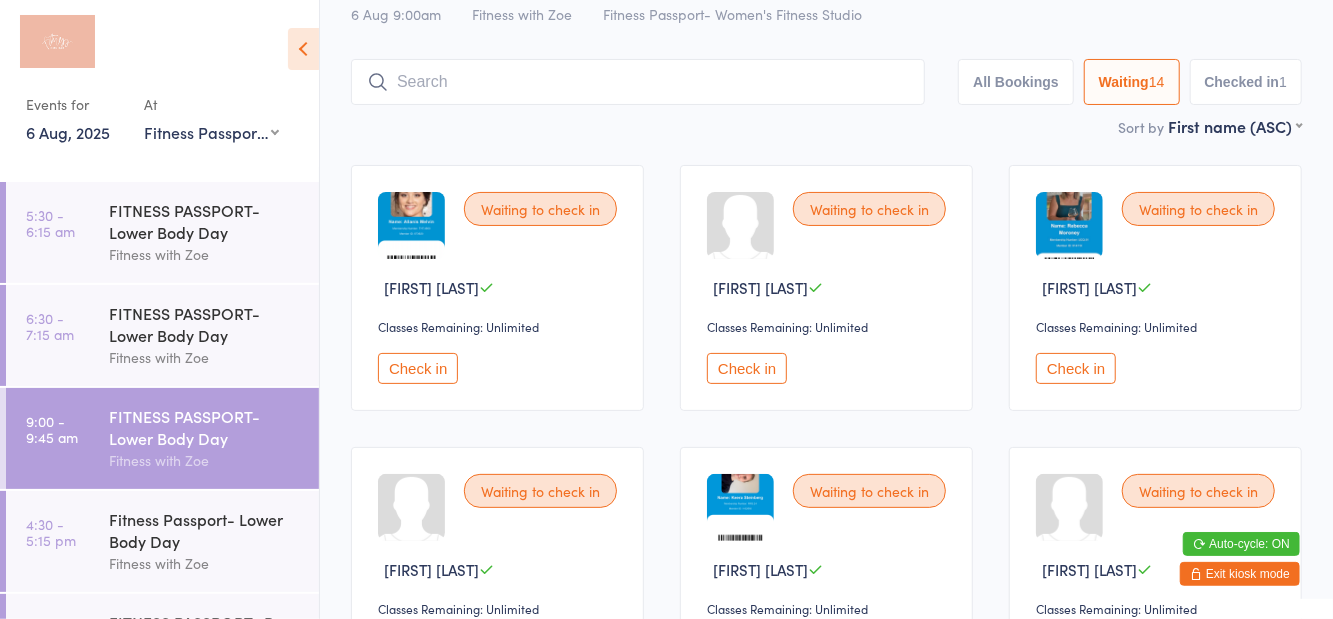 scroll, scrollTop: 0, scrollLeft: 0, axis: both 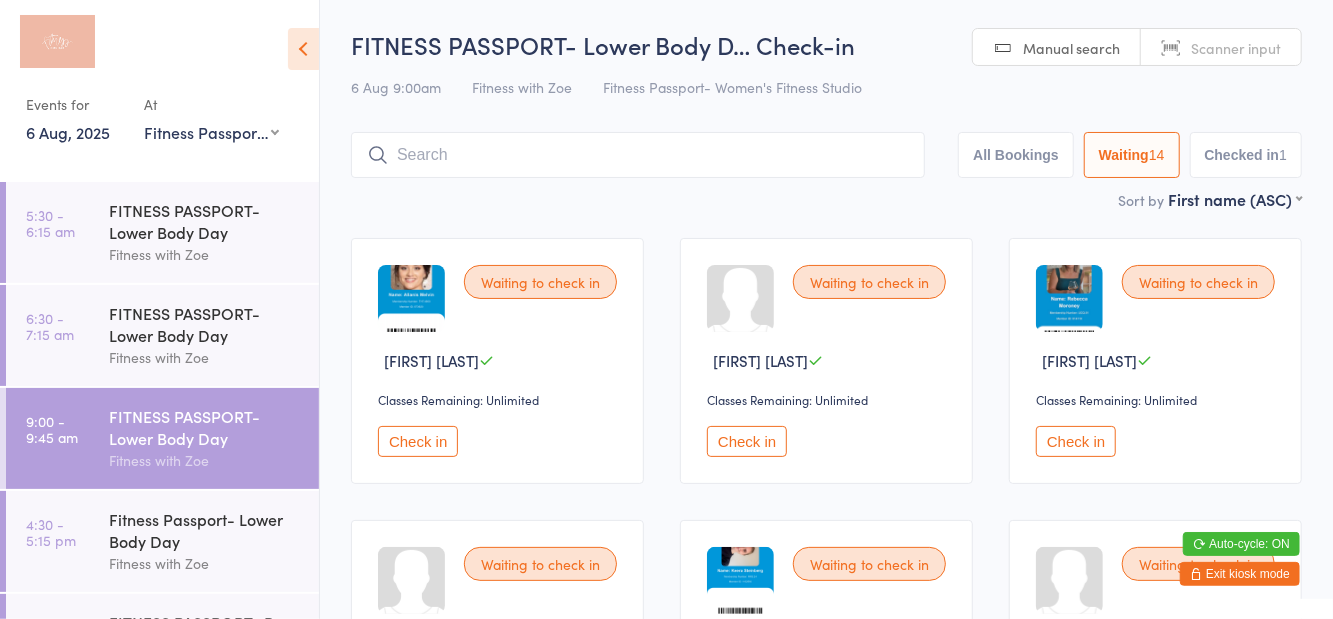 click on "Checked in  1" at bounding box center (1246, 155) 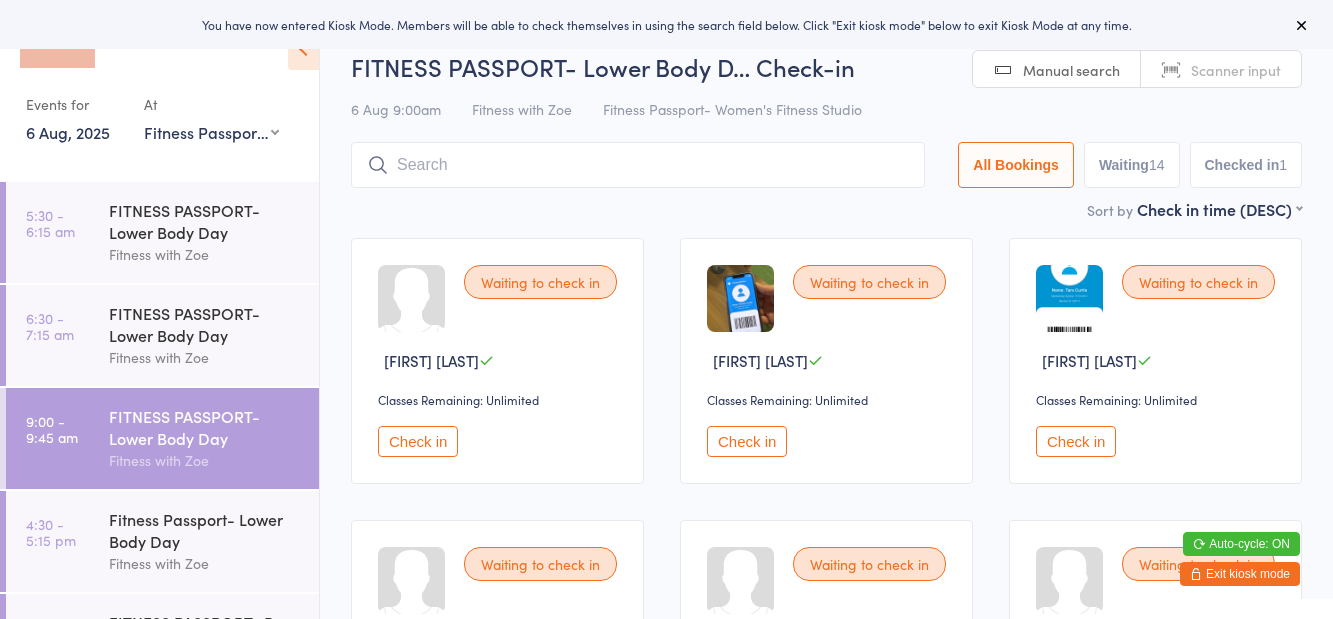 scroll, scrollTop: 0, scrollLeft: 0, axis: both 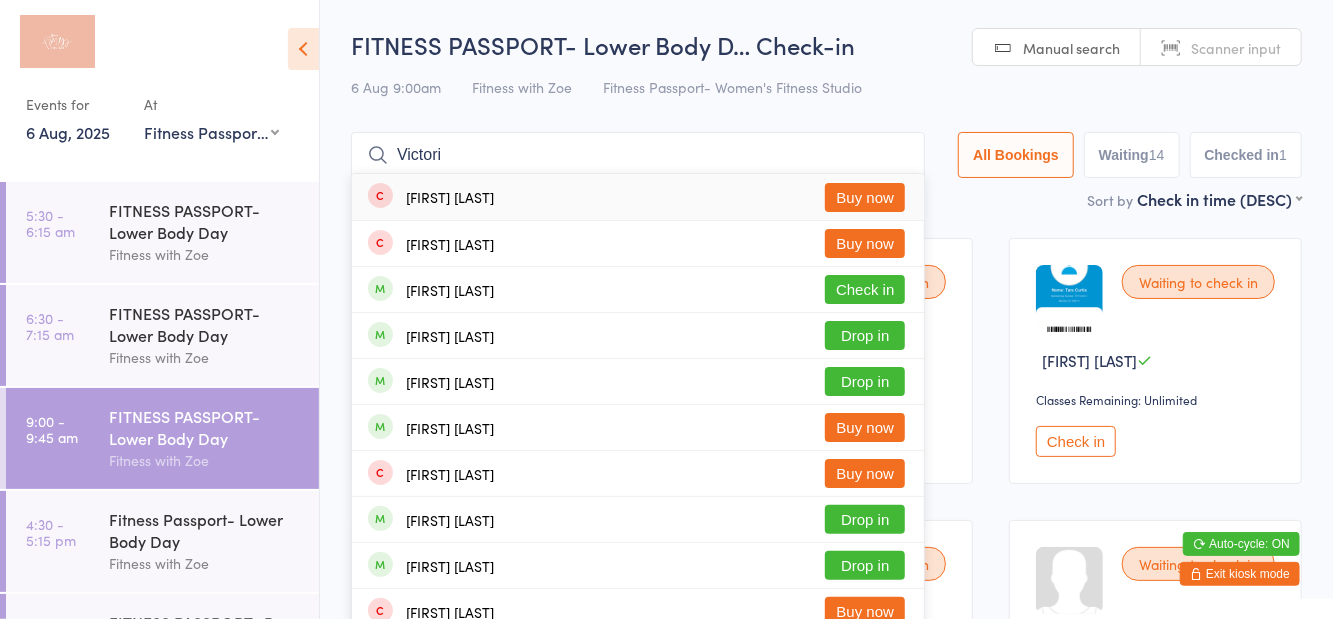 type on "Victori" 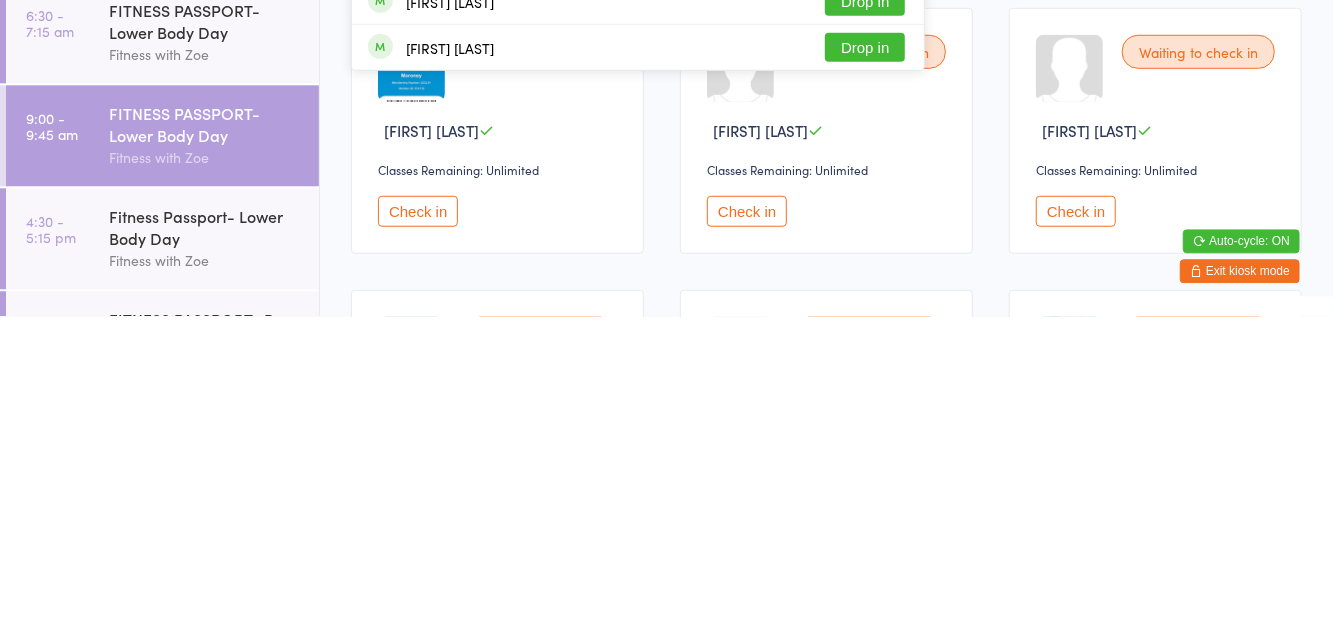 scroll, scrollTop: 494, scrollLeft: 0, axis: vertical 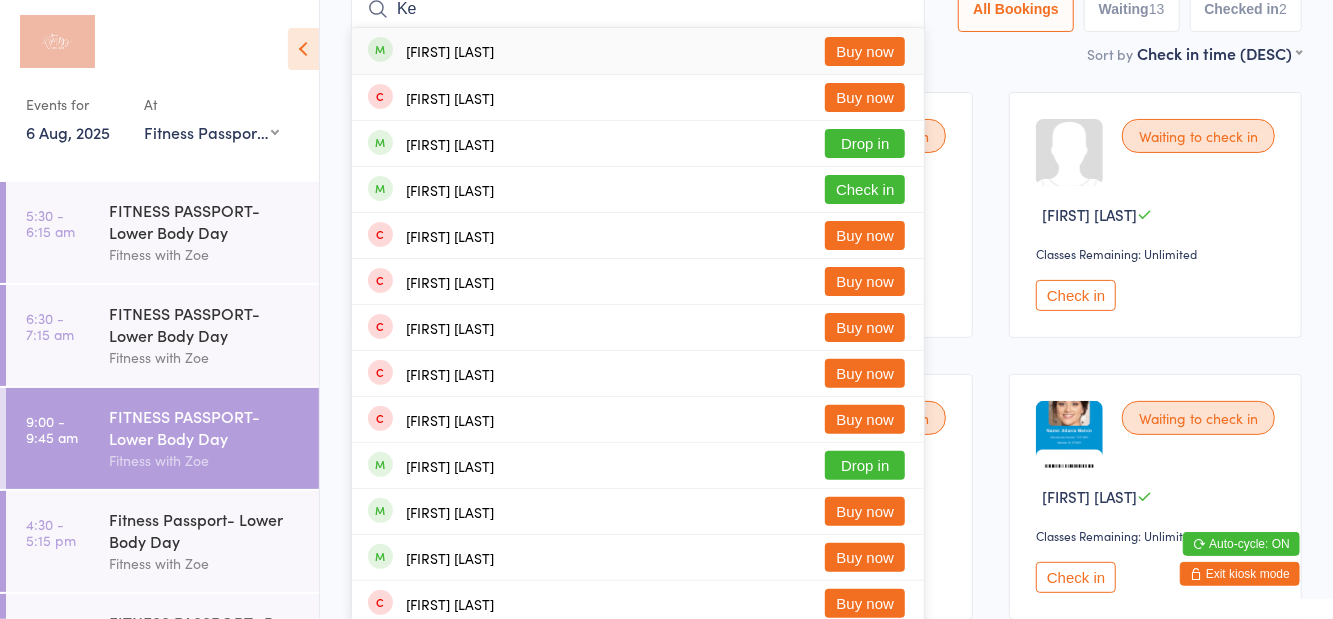 type on "K" 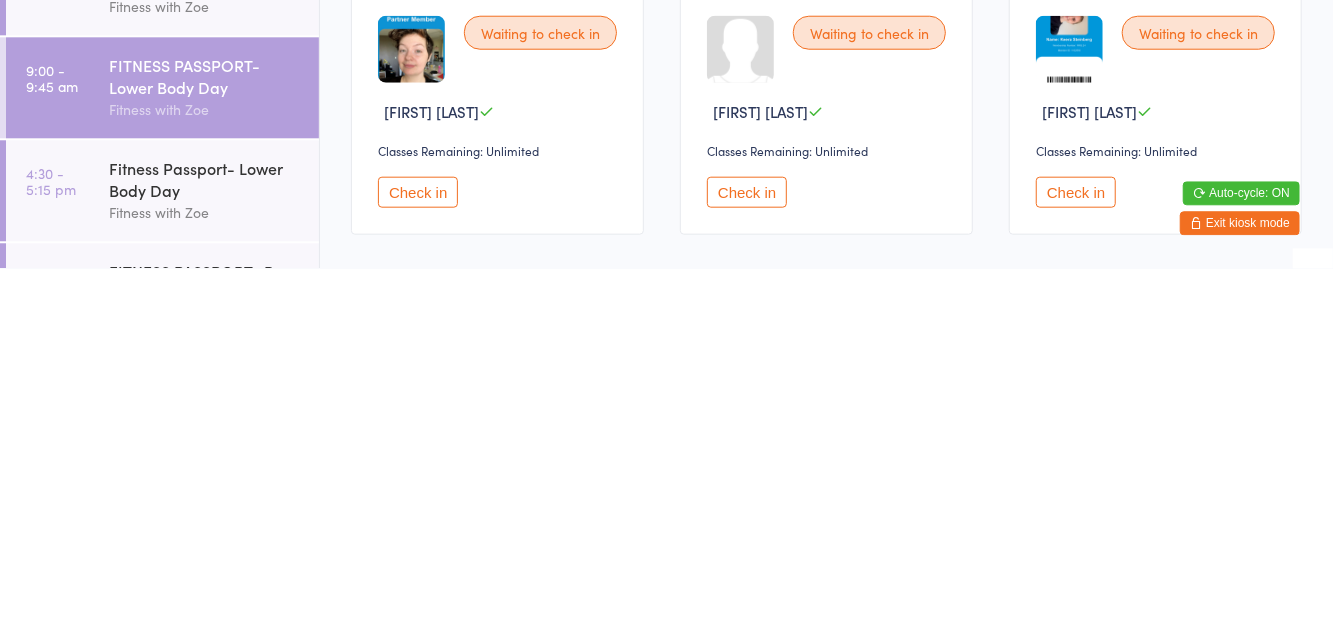 scroll, scrollTop: 747, scrollLeft: 0, axis: vertical 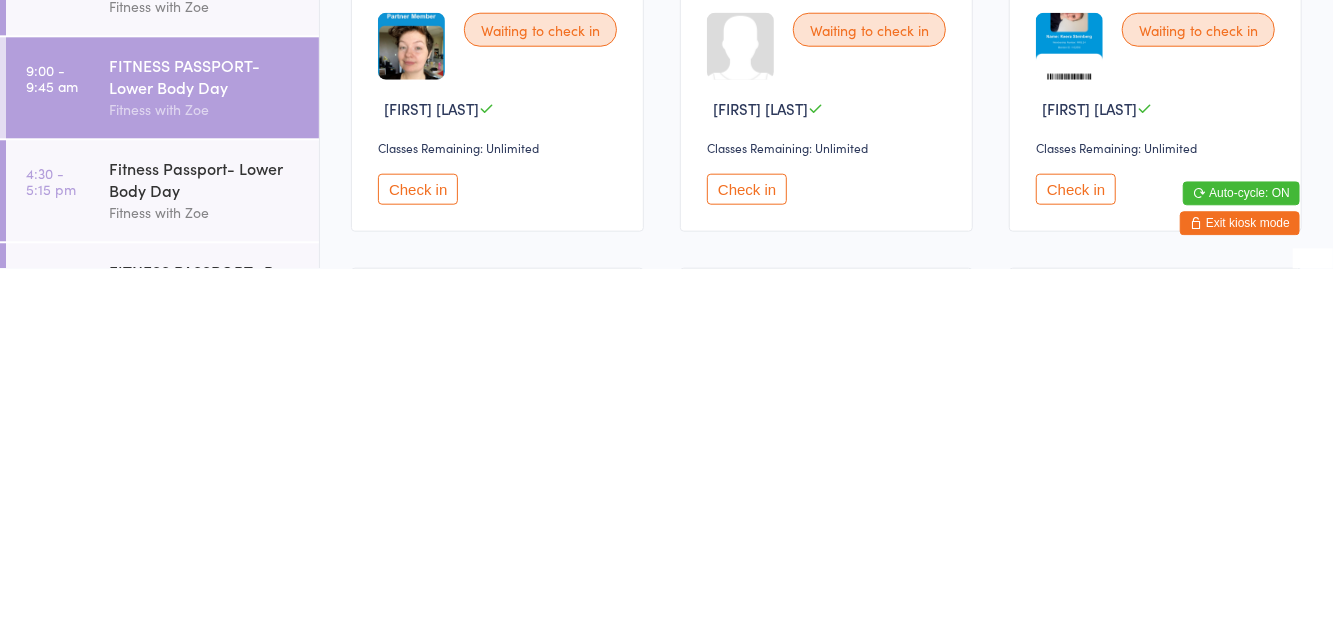 click on "Check in" at bounding box center [1076, 539] 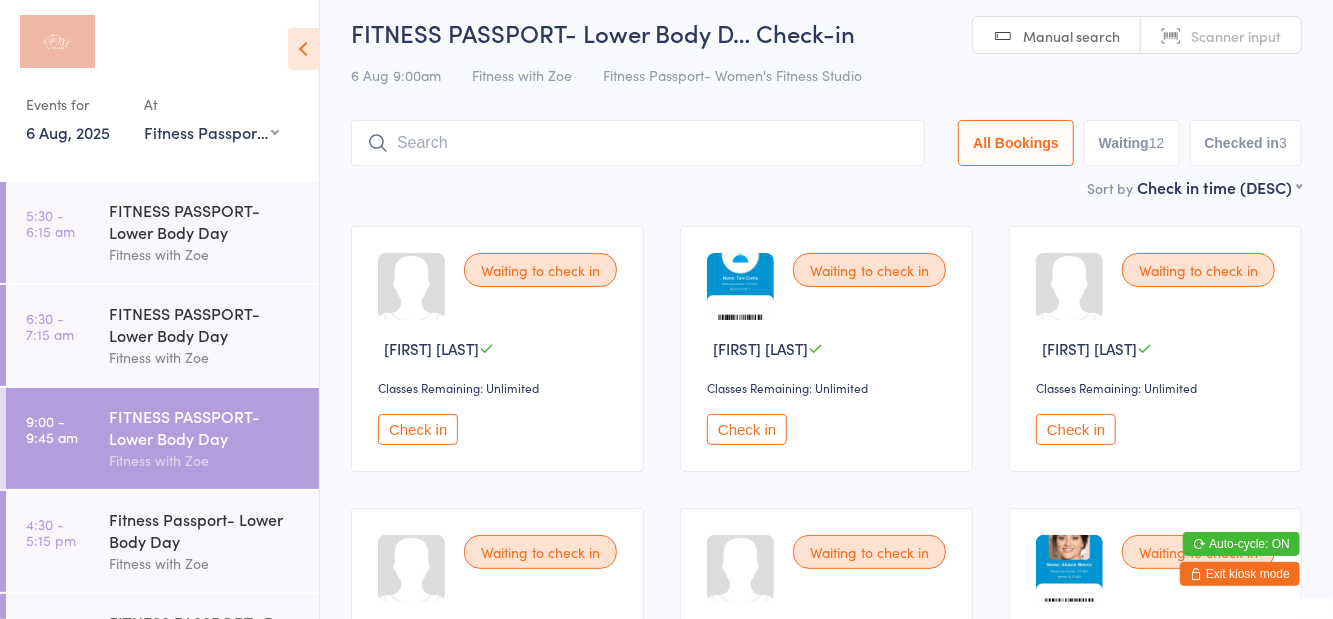 scroll, scrollTop: 0, scrollLeft: 0, axis: both 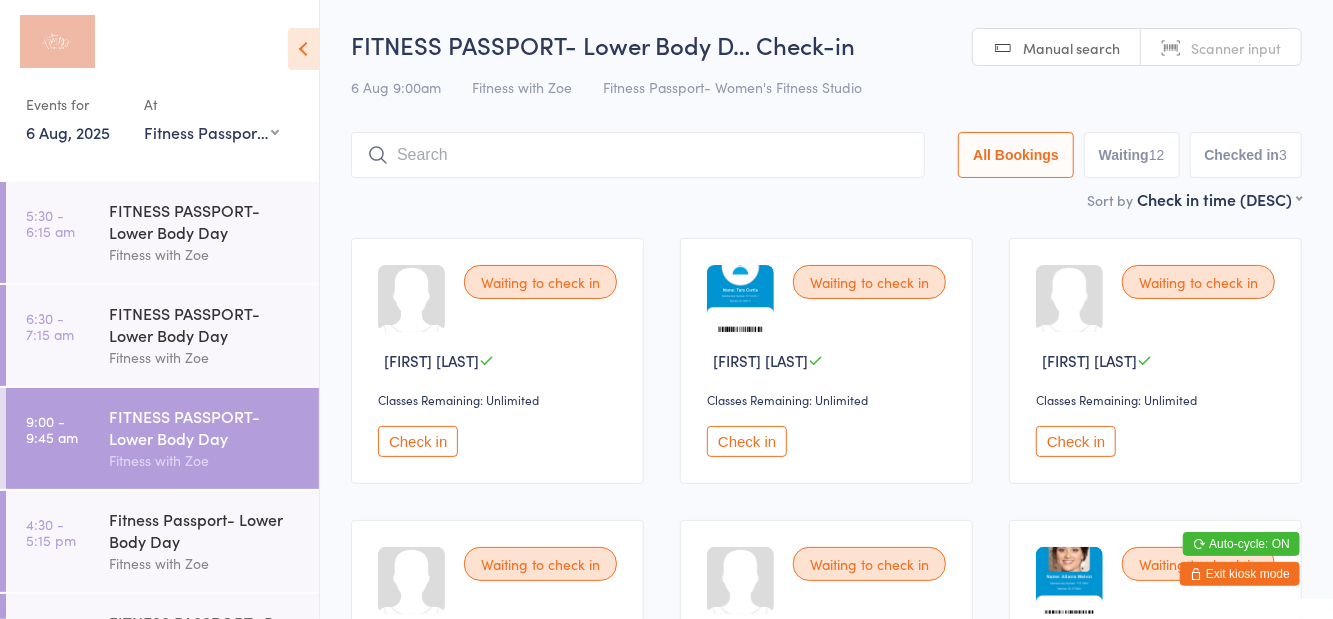 click at bounding box center (638, 155) 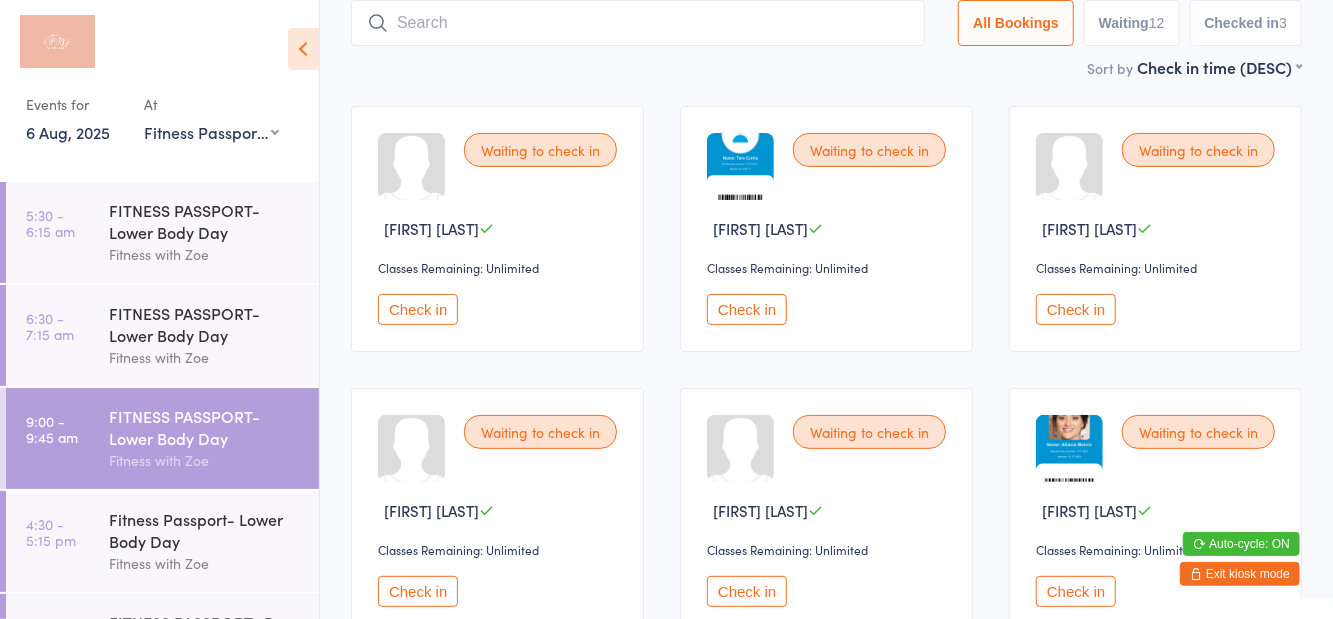 scroll, scrollTop: 133, scrollLeft: 0, axis: vertical 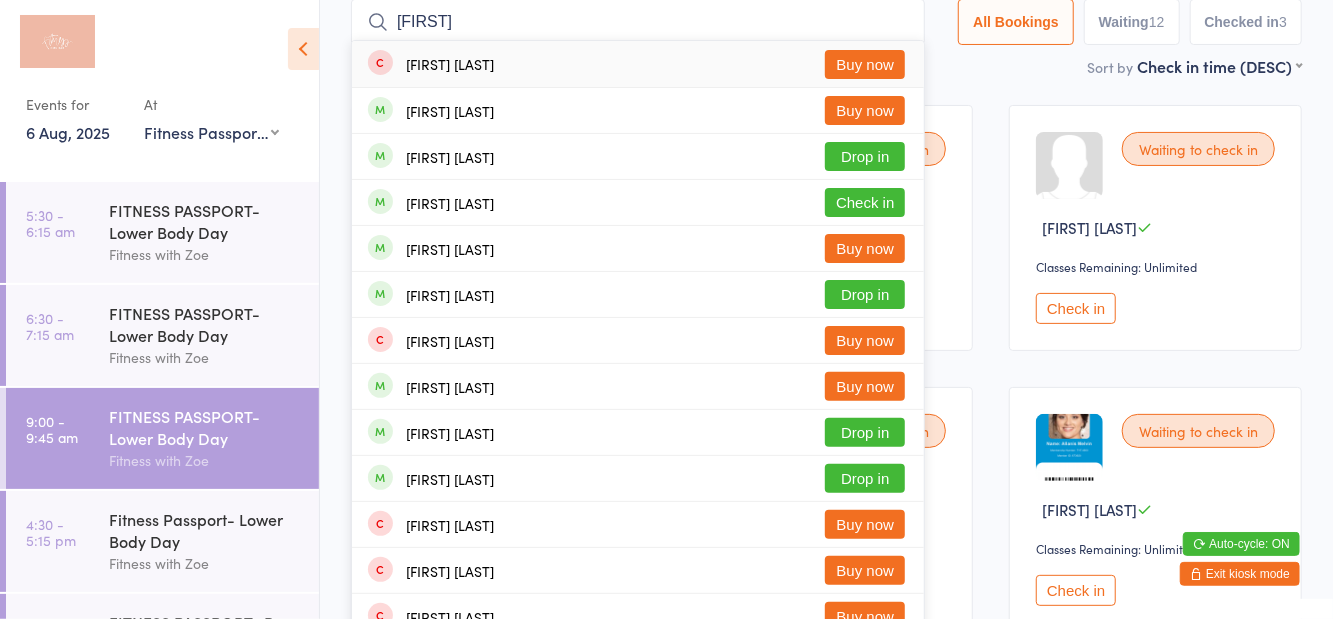 type on "Kelsey" 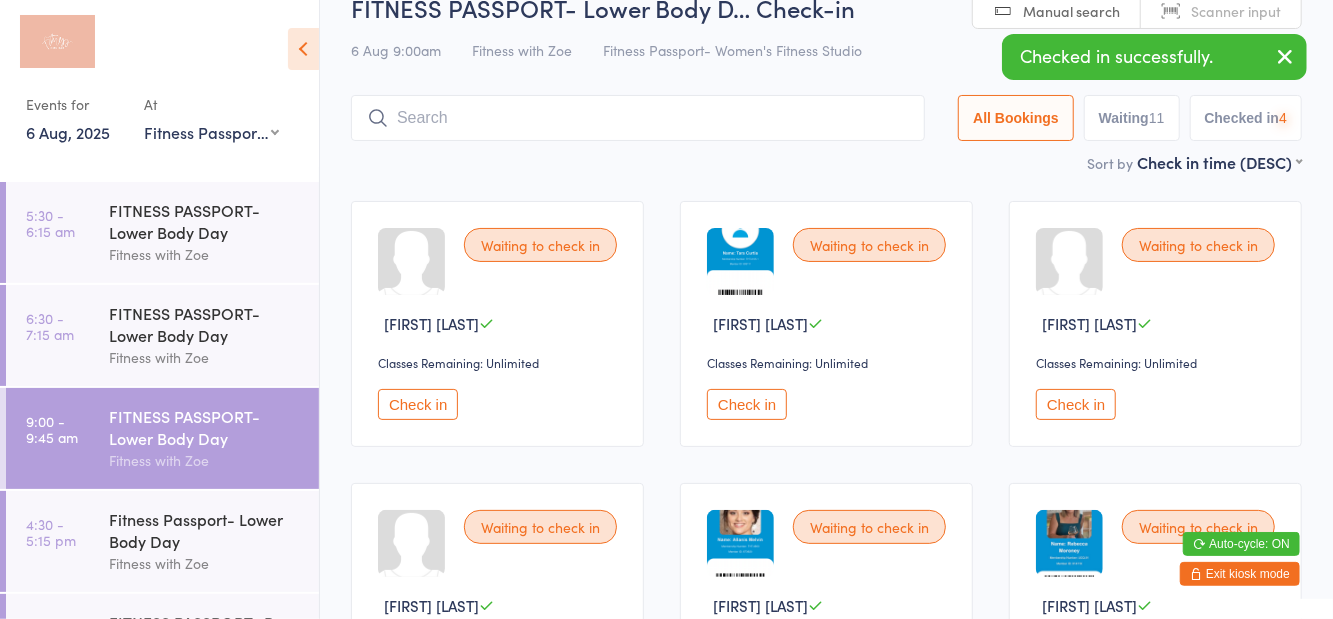 scroll, scrollTop: 22, scrollLeft: 0, axis: vertical 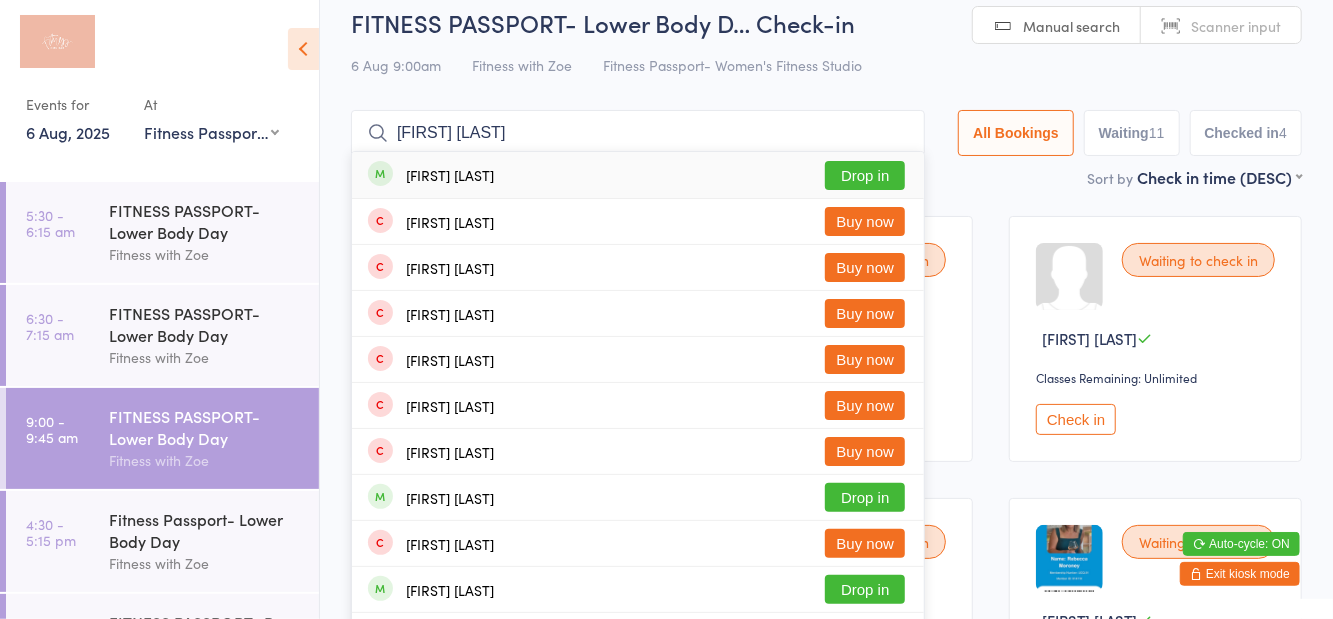 type on "Samantha arnold" 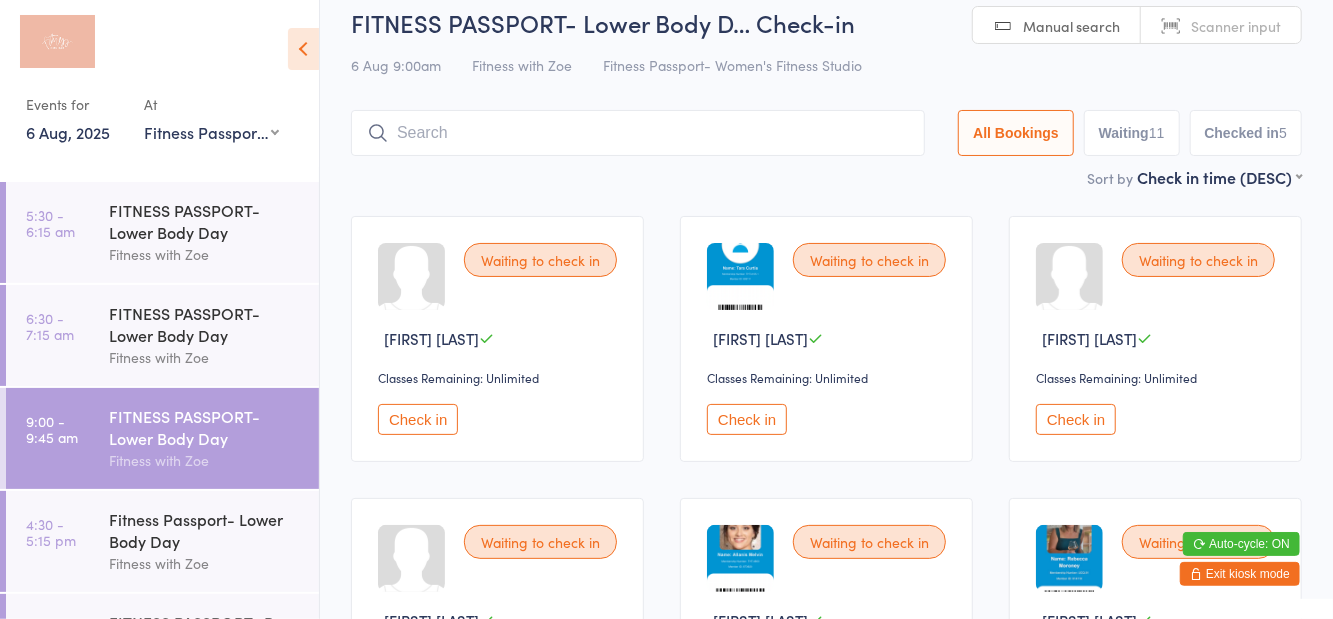 click on "Waiting to check in Hayley Copp  Classes Remaining: Unlimited   Check in Waiting to check in Tara Curtis  Classes Remaining: Unlimited   Check in Waiting to check in Annaliese Dallimore  Classes Remaining: Unlimited   Check in Waiting to check in Maddison Lange  Classes Remaining: Unlimited   Check in Waiting to check in Allanis Melvin  Classes Remaining: Unlimited   Check in Waiting to check in Bec Moroney  Classes Remaining: Unlimited   Check in Waiting to check in Phoebe Nash  Classes Remaining: Unlimited   Check in Waiting to check in Lyndel Nicholson  Classes Remaining: Unlimited   Check in Waiting to check in Zoe Philippa  Classes Remaining: Unlimited   Check in Waiting to check in Sofia Santagada  Classes Remaining: Unlimited   Check in Waiting to check in Taylor Waugh  Classes Remaining: Unlimited   Check in Checked in Samantha Arnold  Classes Remaining: Unlimited   Undo checkin Checked in Kelsey Faint  Classes Remaining: Unlimited   Undo checkin Checked in Keera Steinberg    Undo checkin Checked in" at bounding box center [826, 1044] 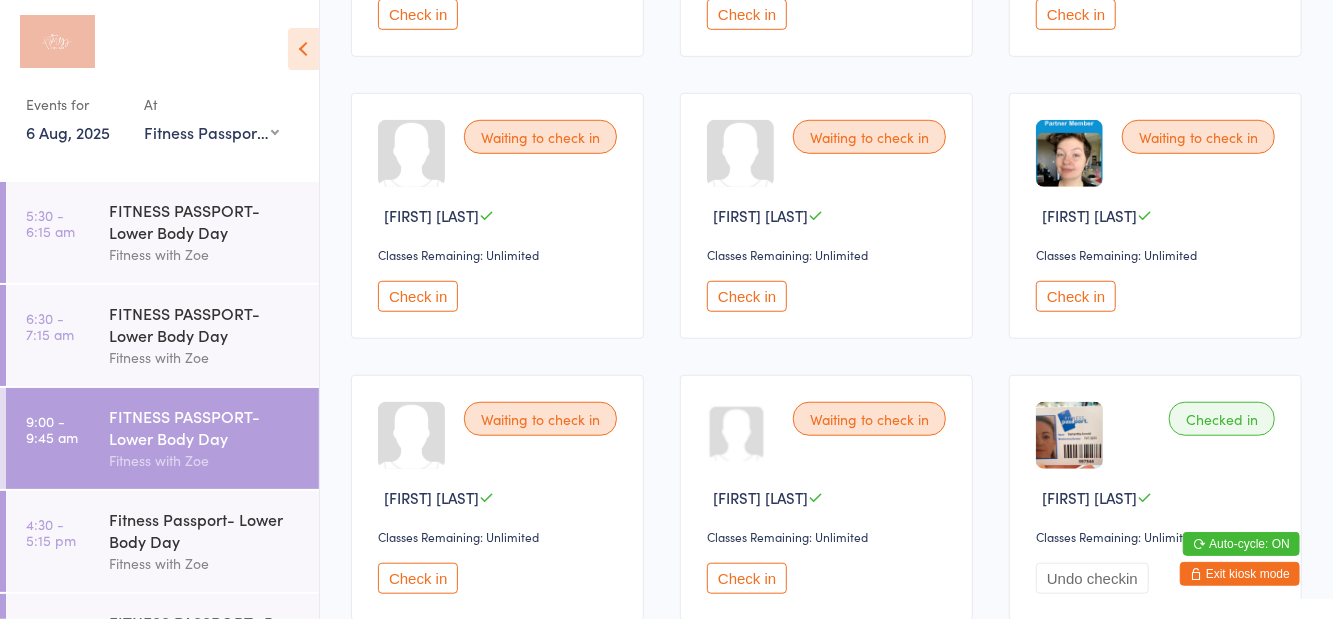 scroll, scrollTop: 720, scrollLeft: 0, axis: vertical 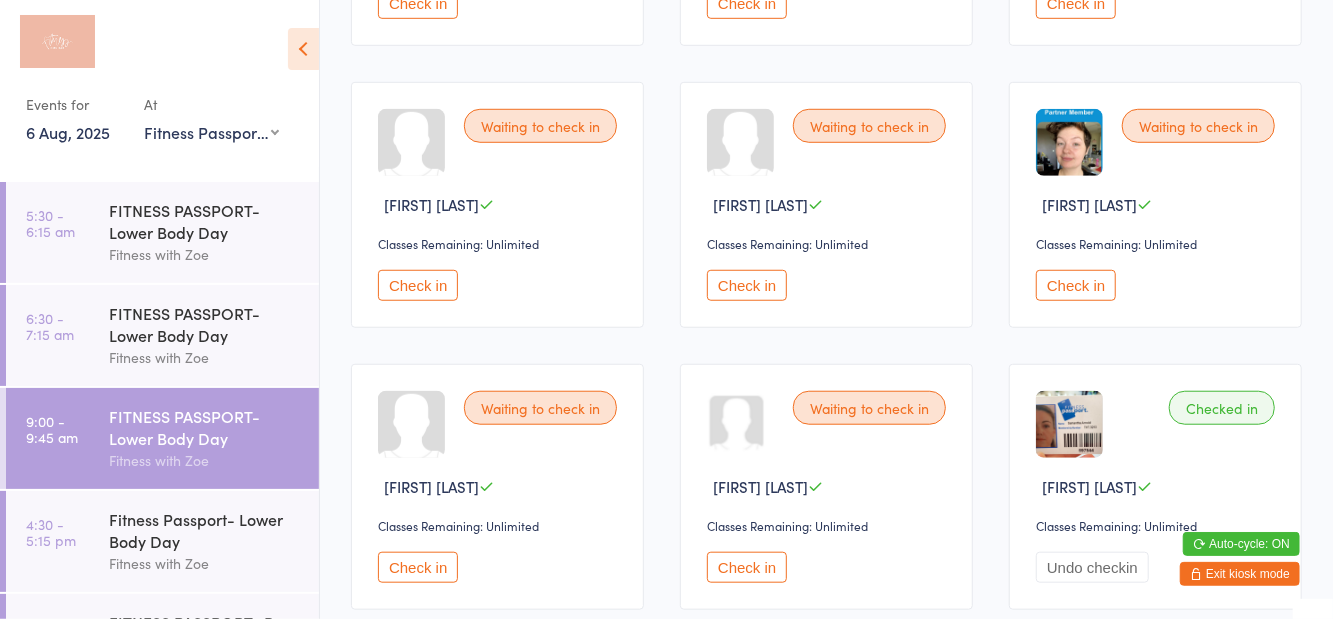 click on "Check in" at bounding box center (1076, 285) 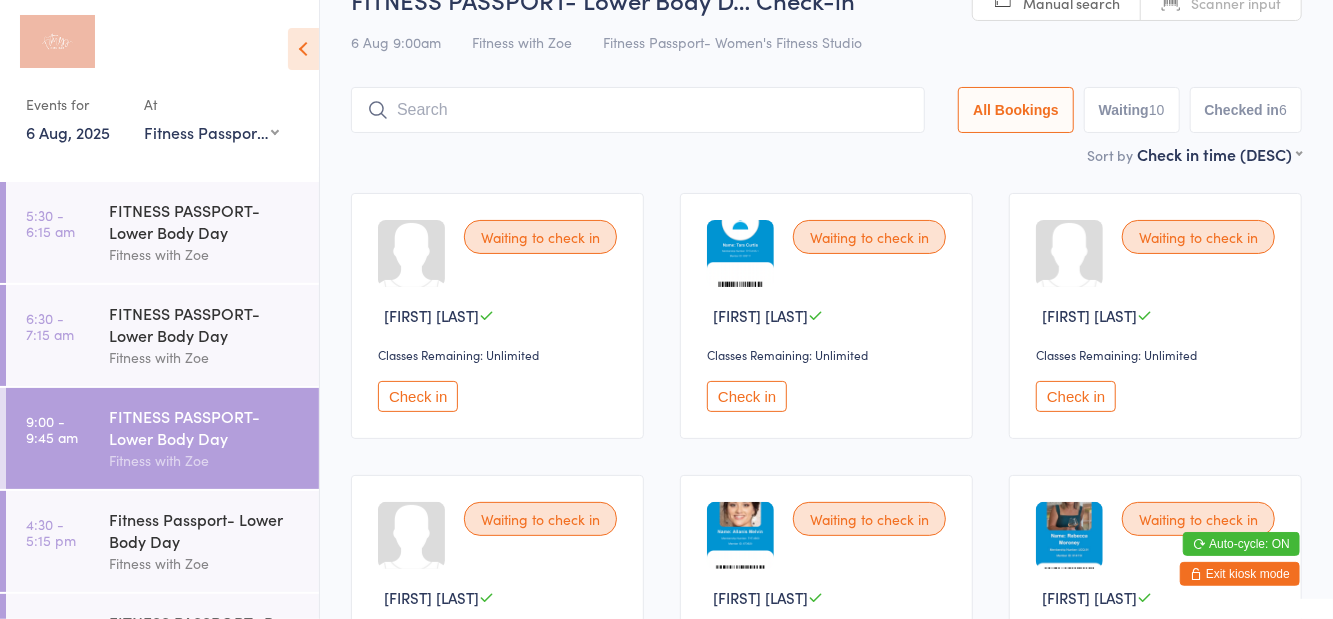 scroll, scrollTop: 0, scrollLeft: 0, axis: both 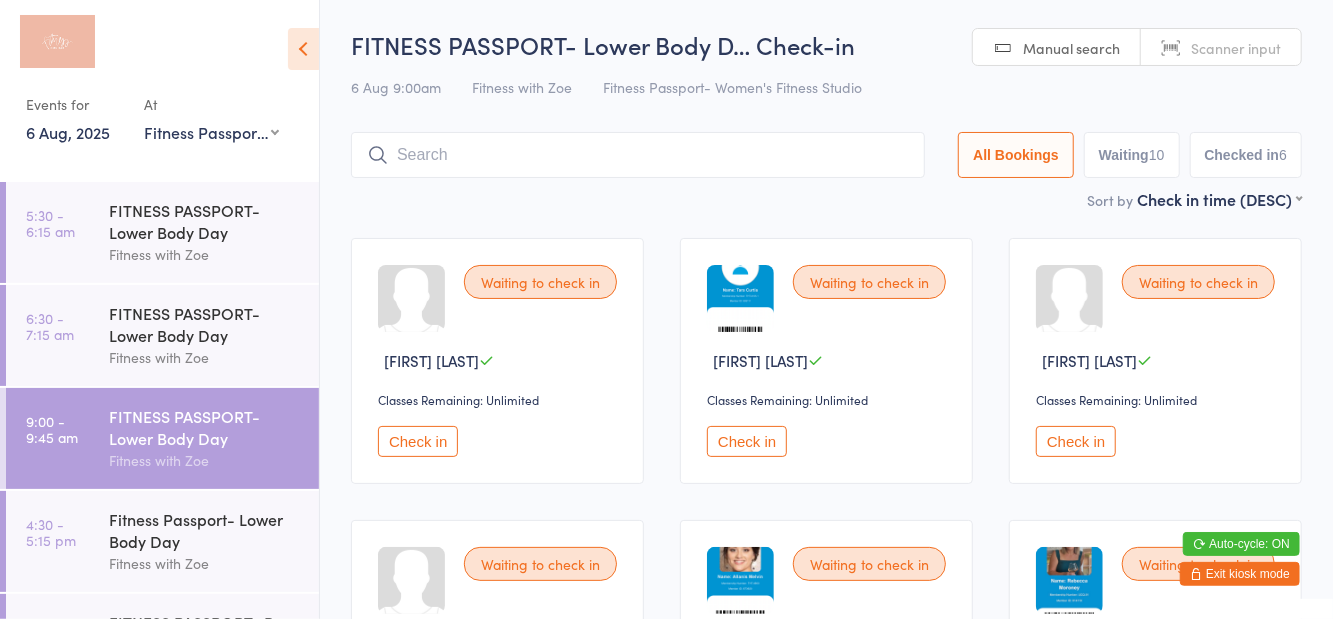 click on "Check in" at bounding box center (418, 441) 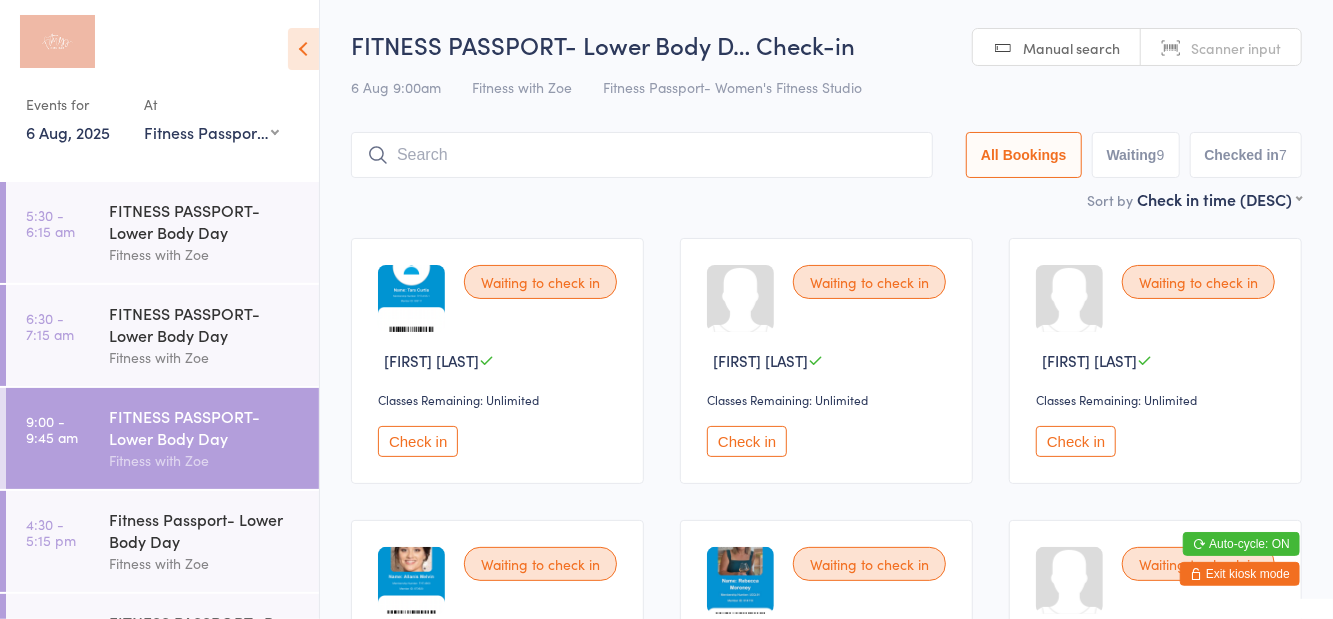 click at bounding box center [642, 155] 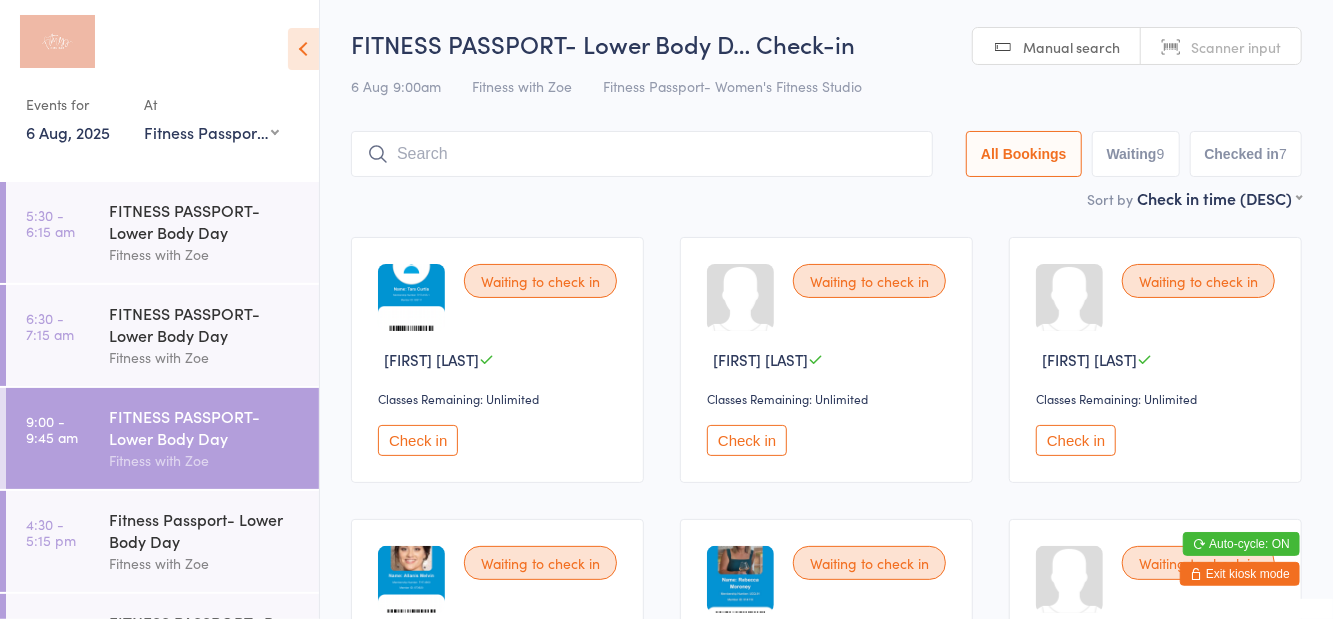 scroll, scrollTop: 133, scrollLeft: 0, axis: vertical 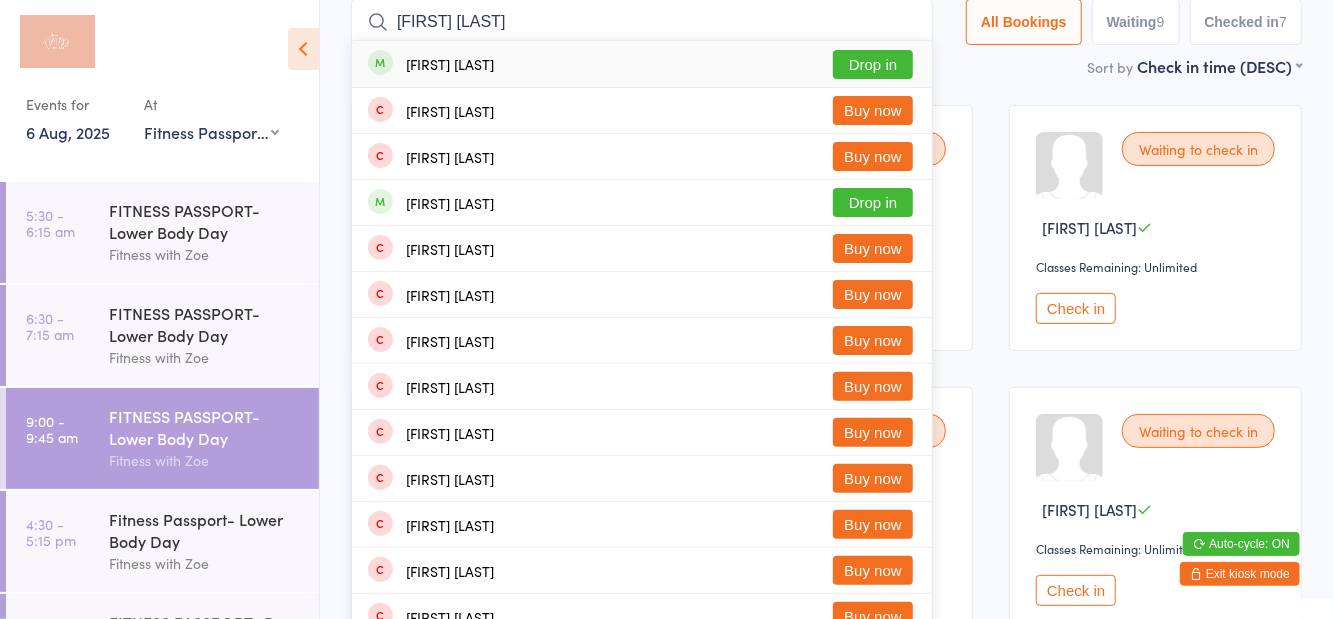 type on "Tahlia peter" 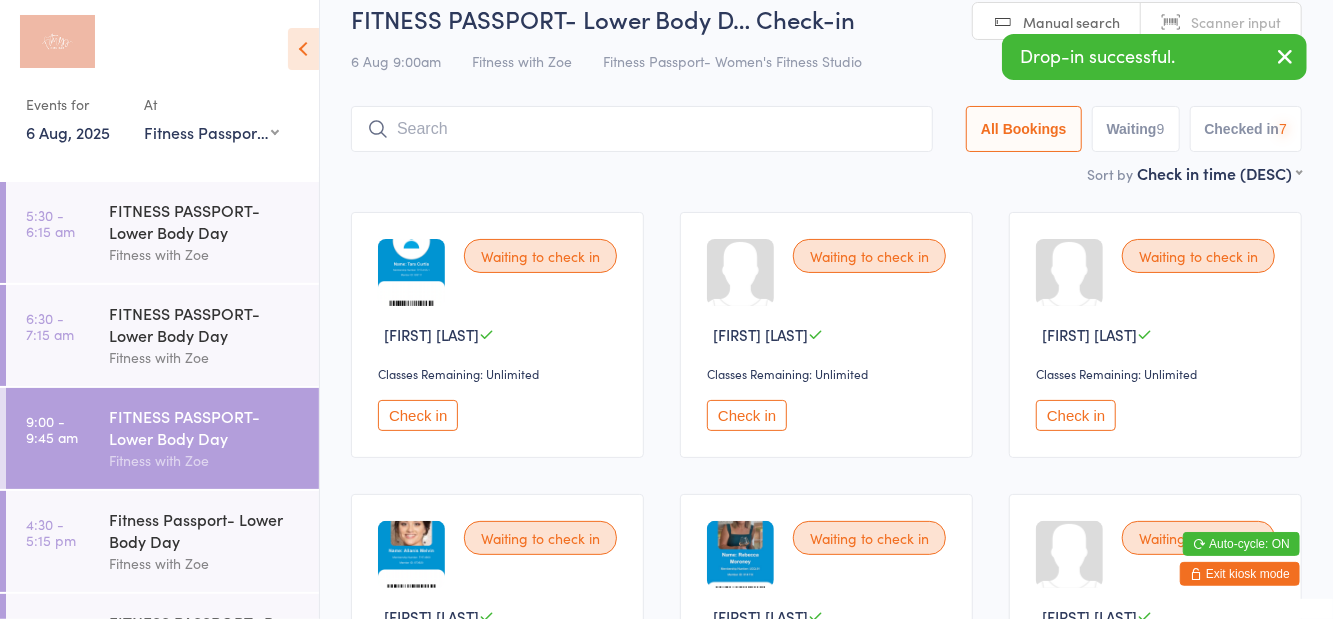 scroll, scrollTop: 22, scrollLeft: 0, axis: vertical 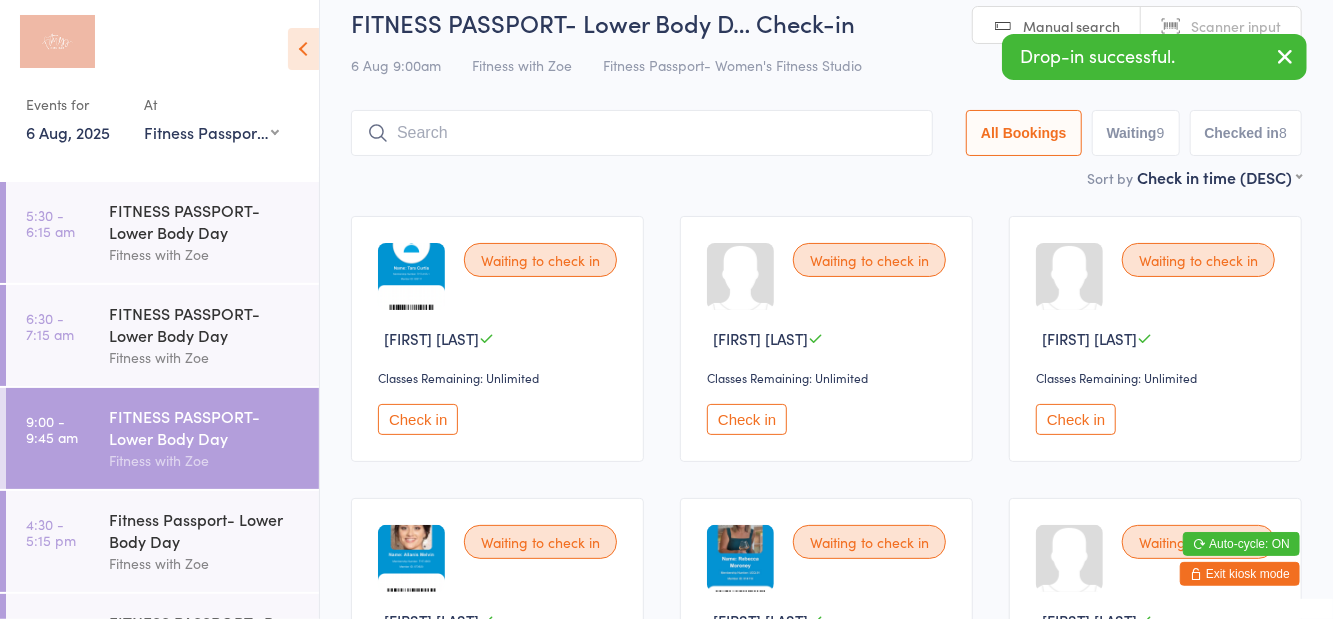 click at bounding box center (1285, 56) 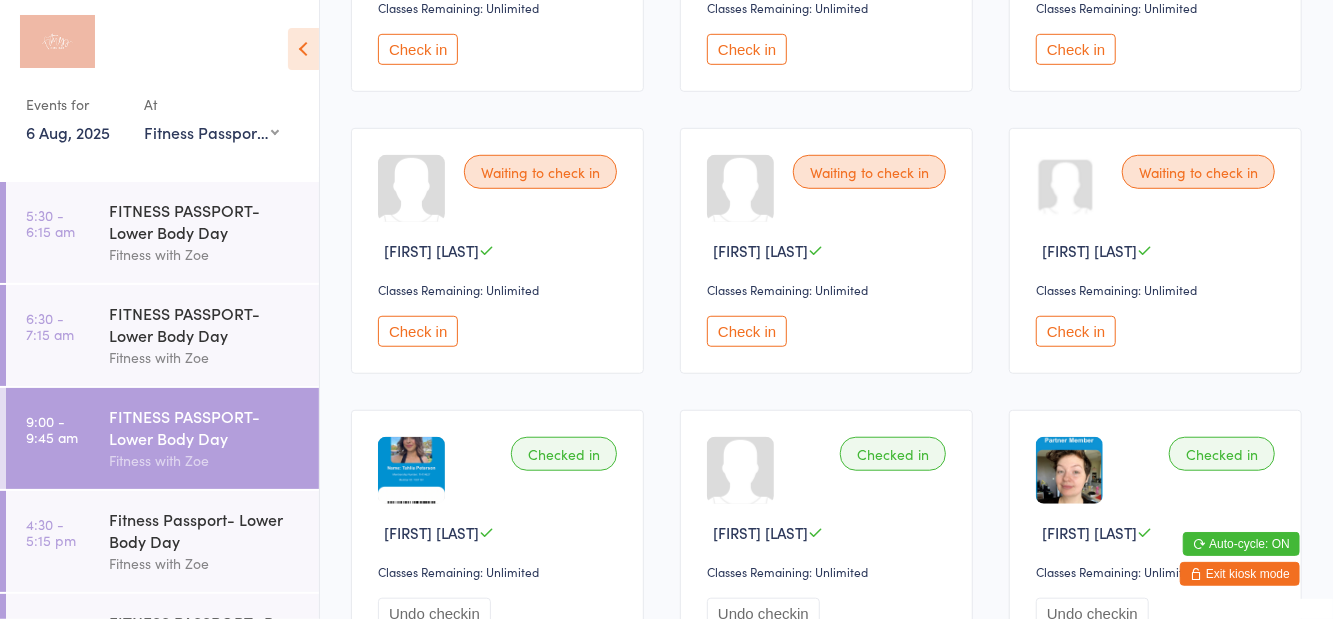 scroll, scrollTop: 674, scrollLeft: 0, axis: vertical 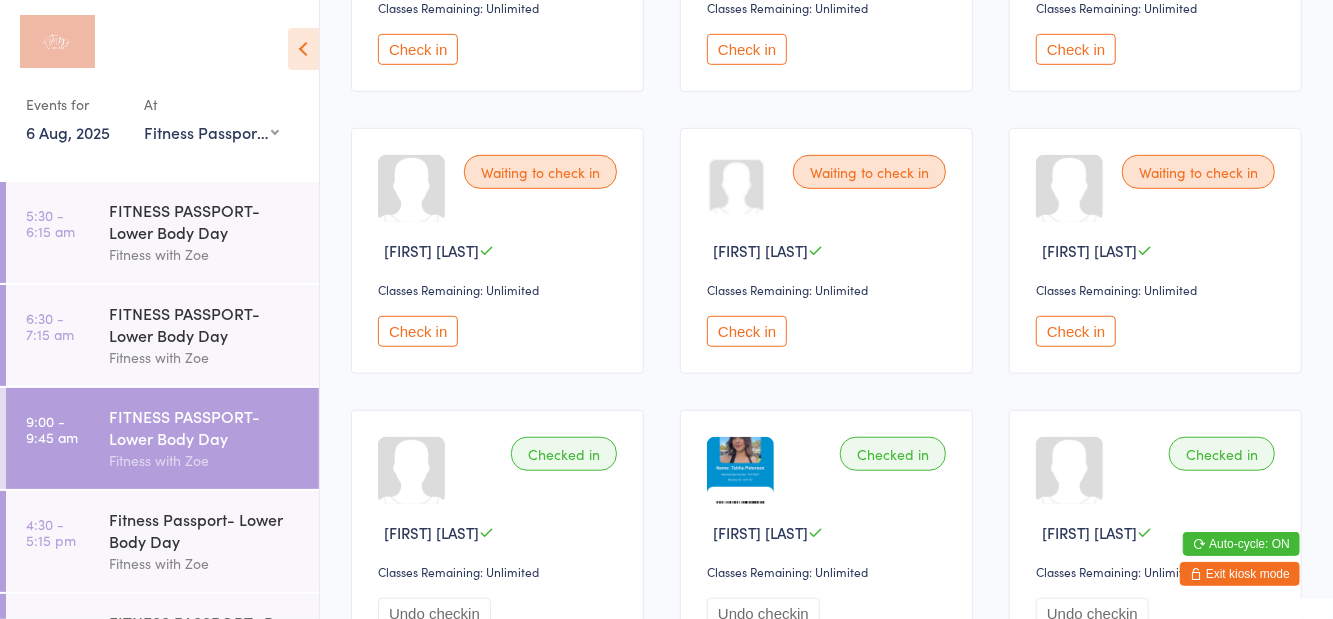 click on "Check in" at bounding box center (418, 331) 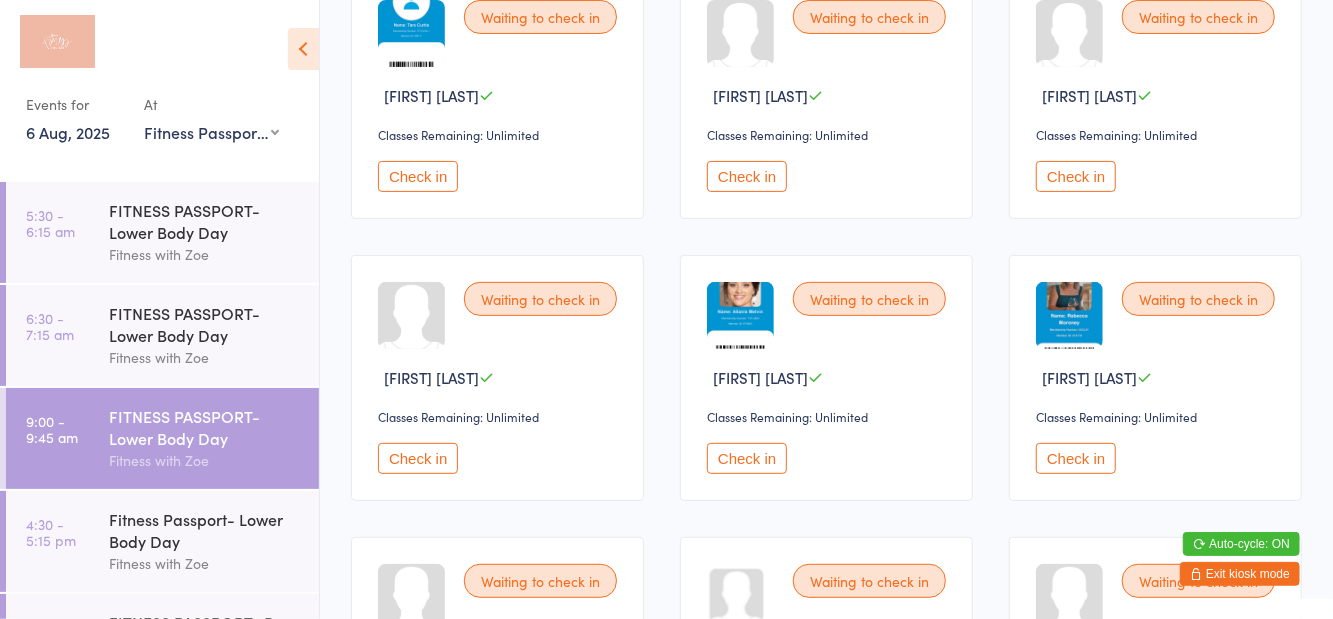 scroll, scrollTop: 288, scrollLeft: 0, axis: vertical 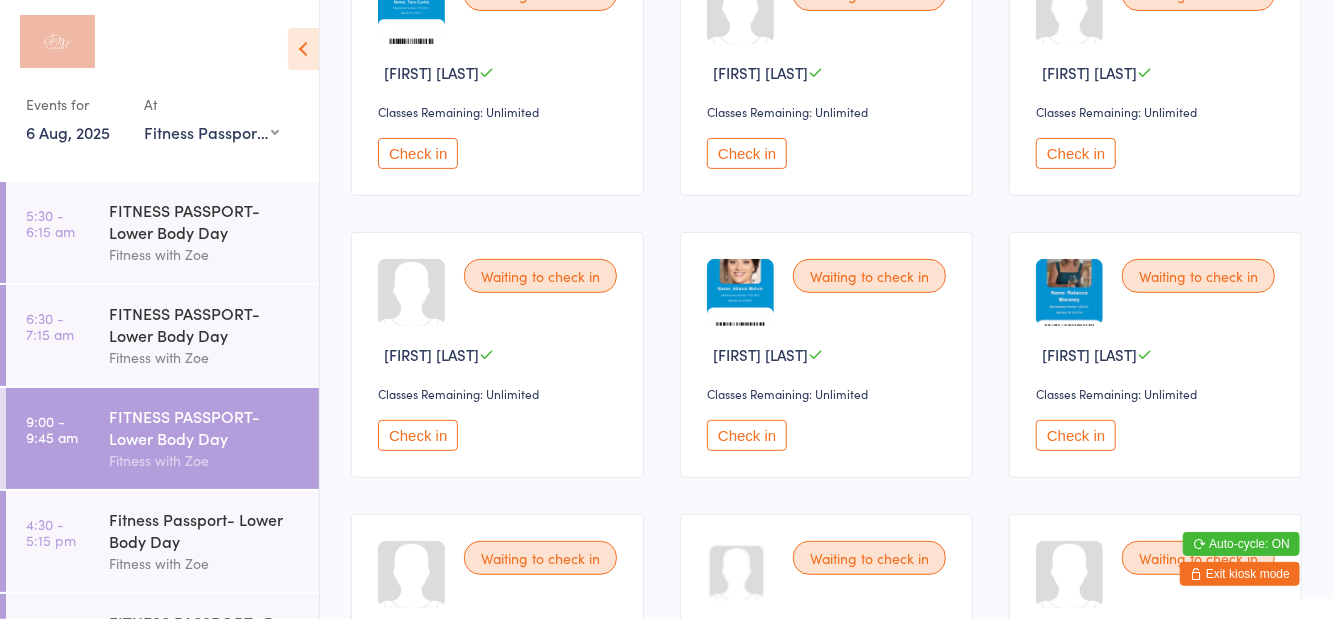 click on "Check in" at bounding box center (1076, 435) 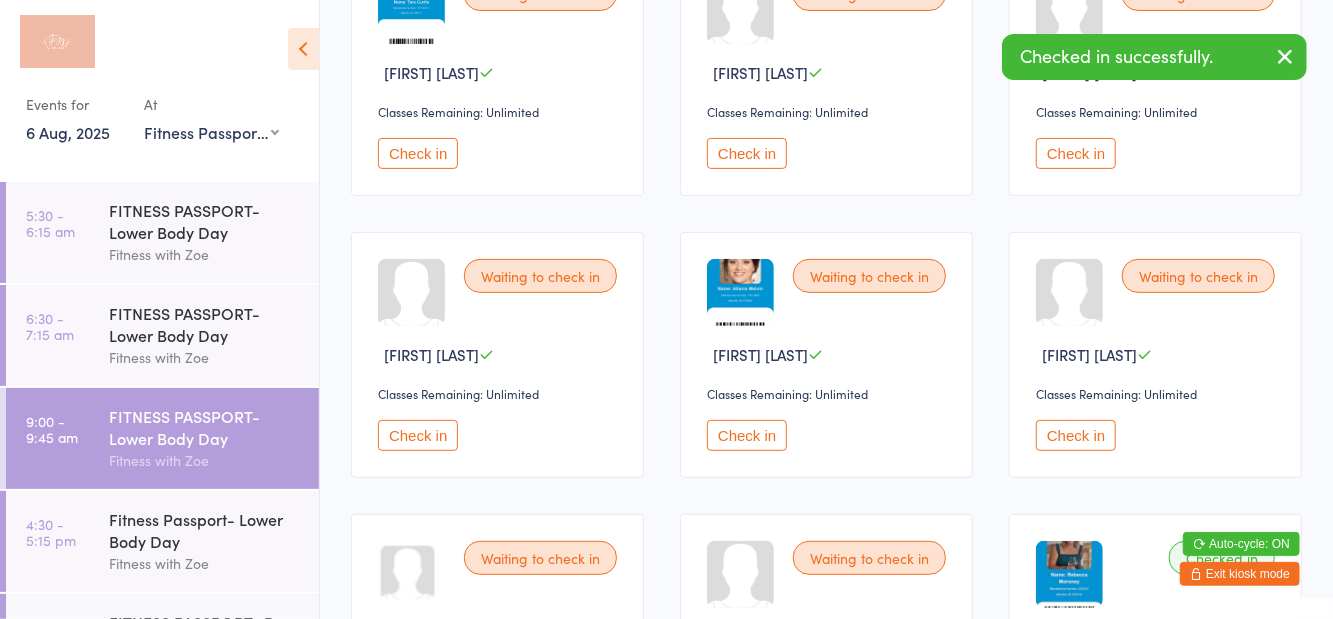 click on "Check in" at bounding box center [747, 435] 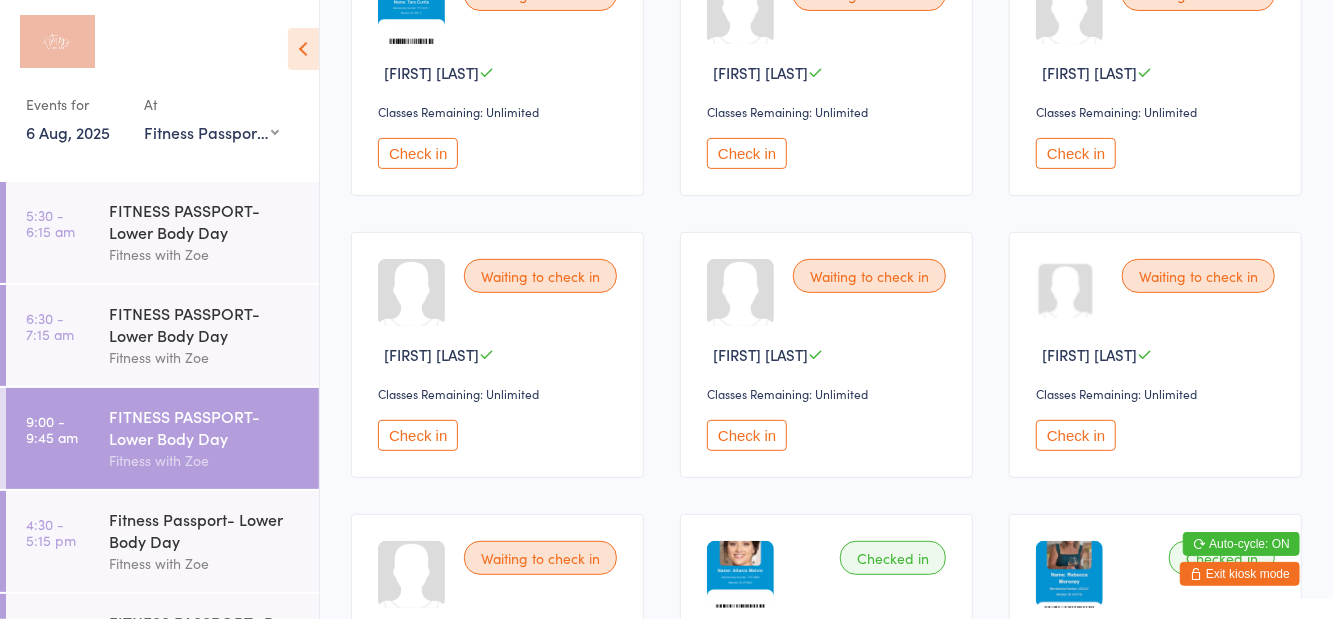 scroll, scrollTop: 0, scrollLeft: 0, axis: both 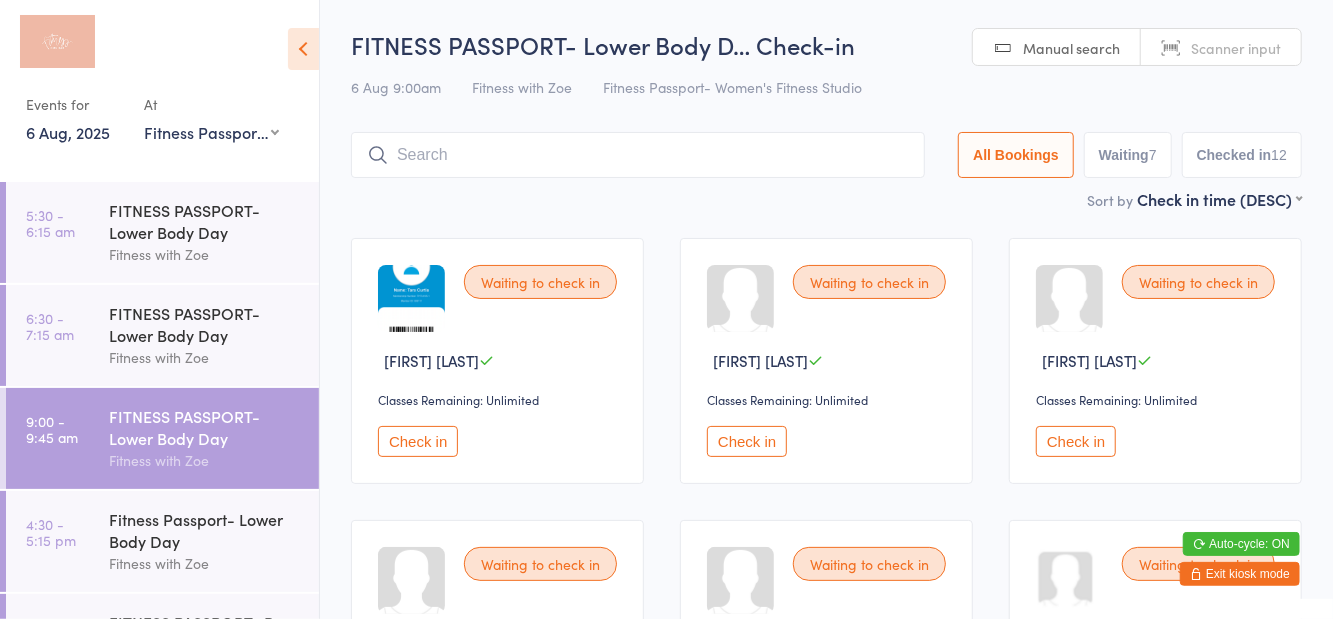 click on "Waiting  7" at bounding box center (1128, 155) 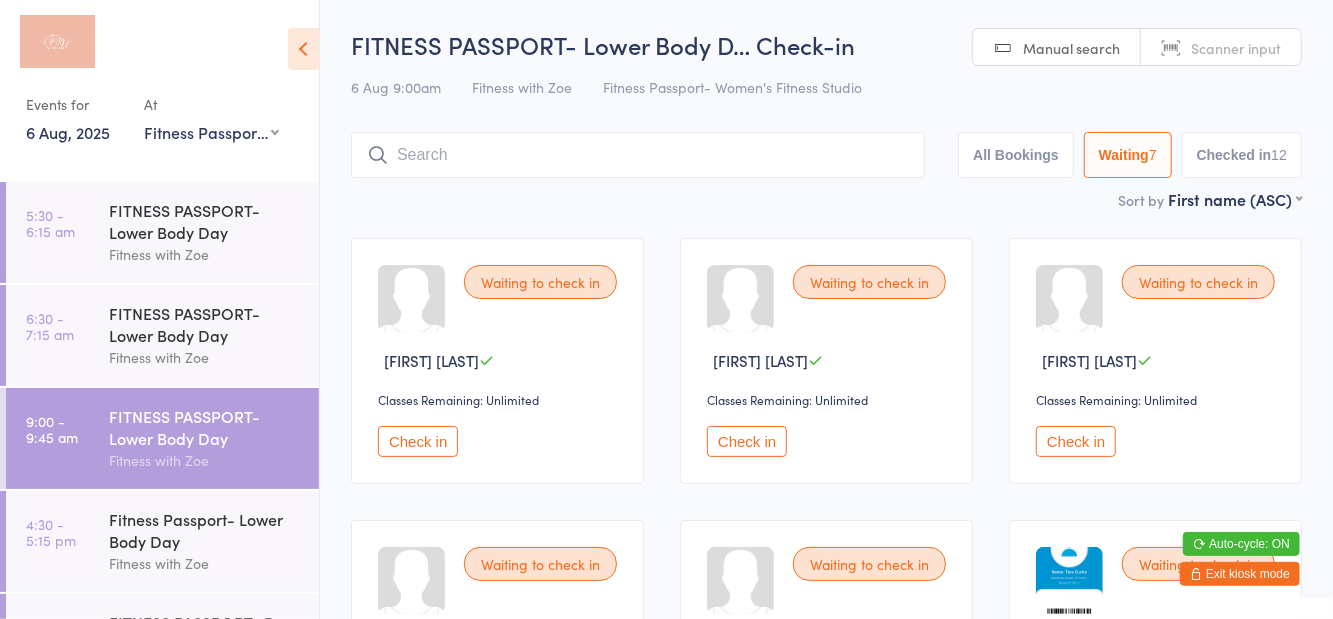 click on "Check in" at bounding box center (747, 441) 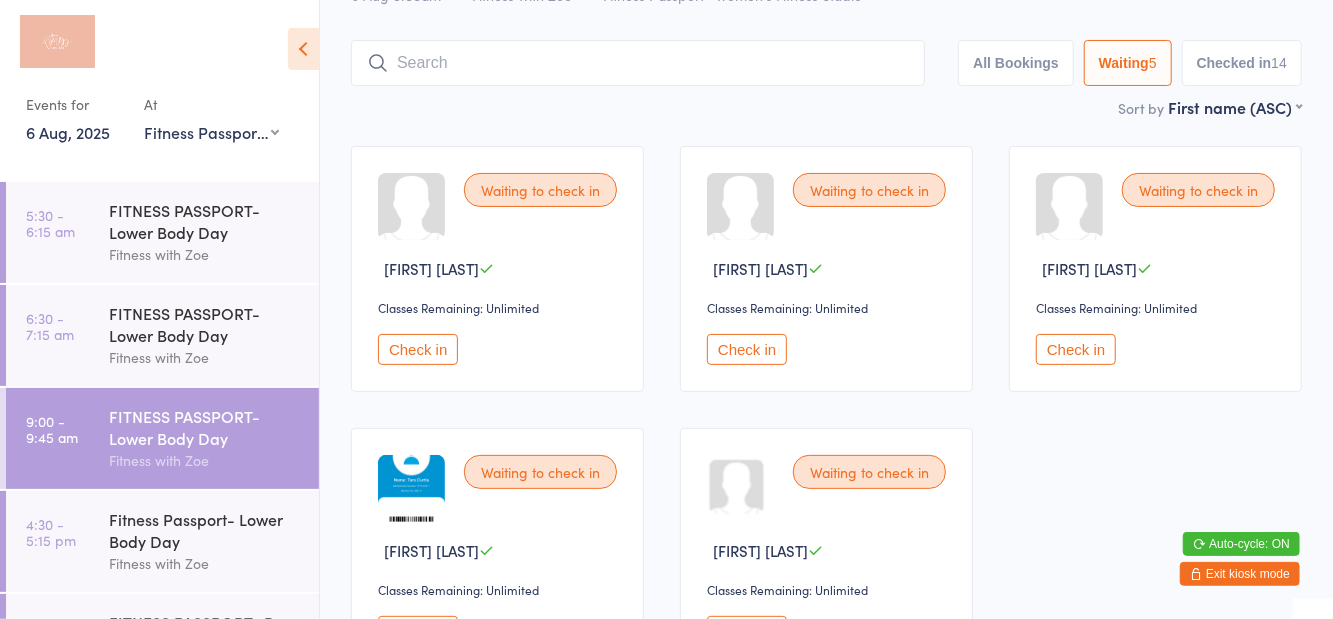 scroll, scrollTop: 99, scrollLeft: 0, axis: vertical 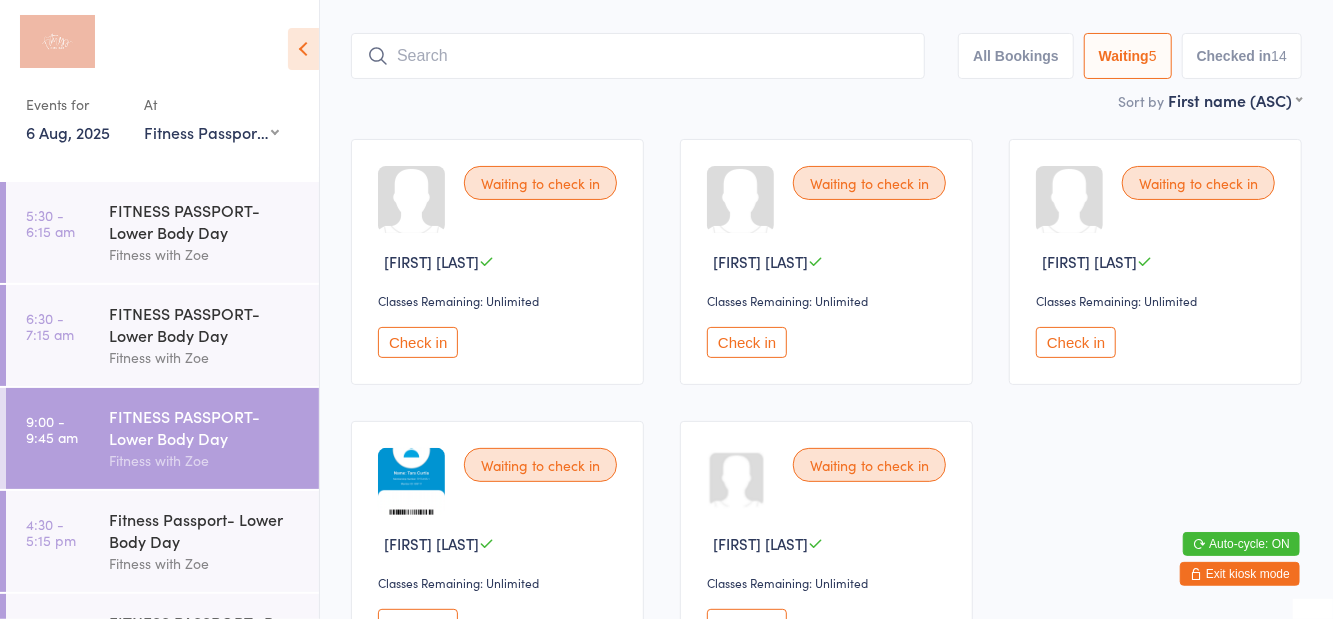 click on "Check in" at bounding box center (418, 624) 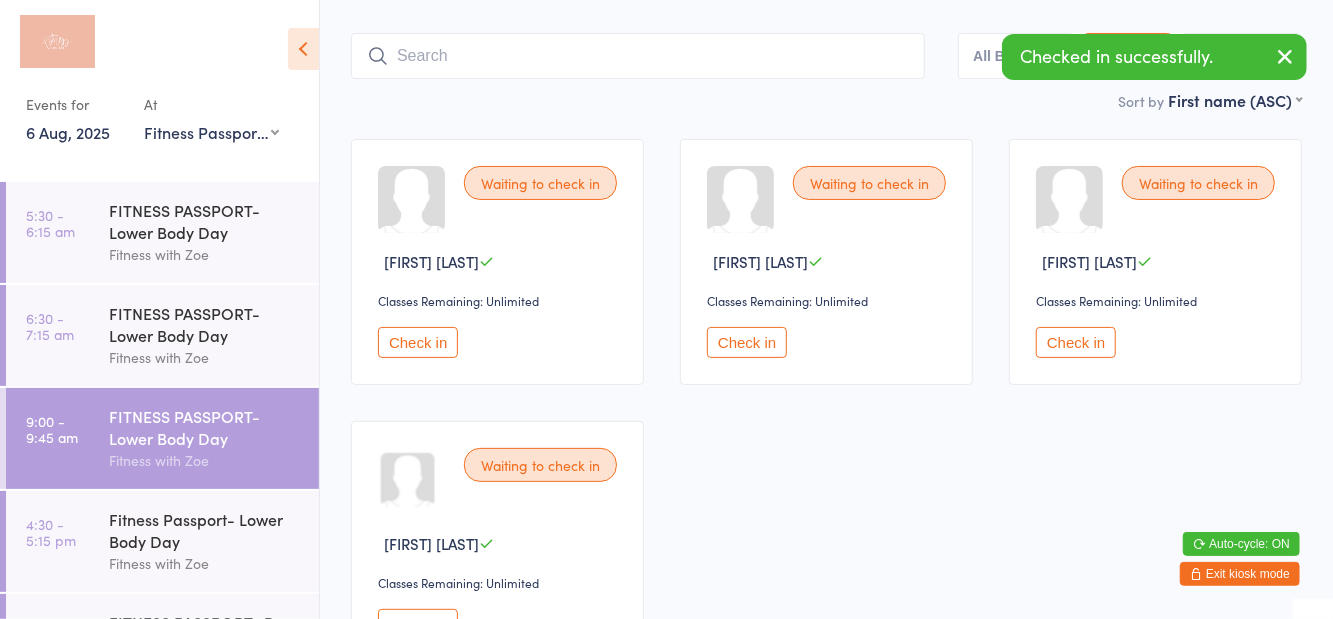 click on "Check in" at bounding box center (418, 624) 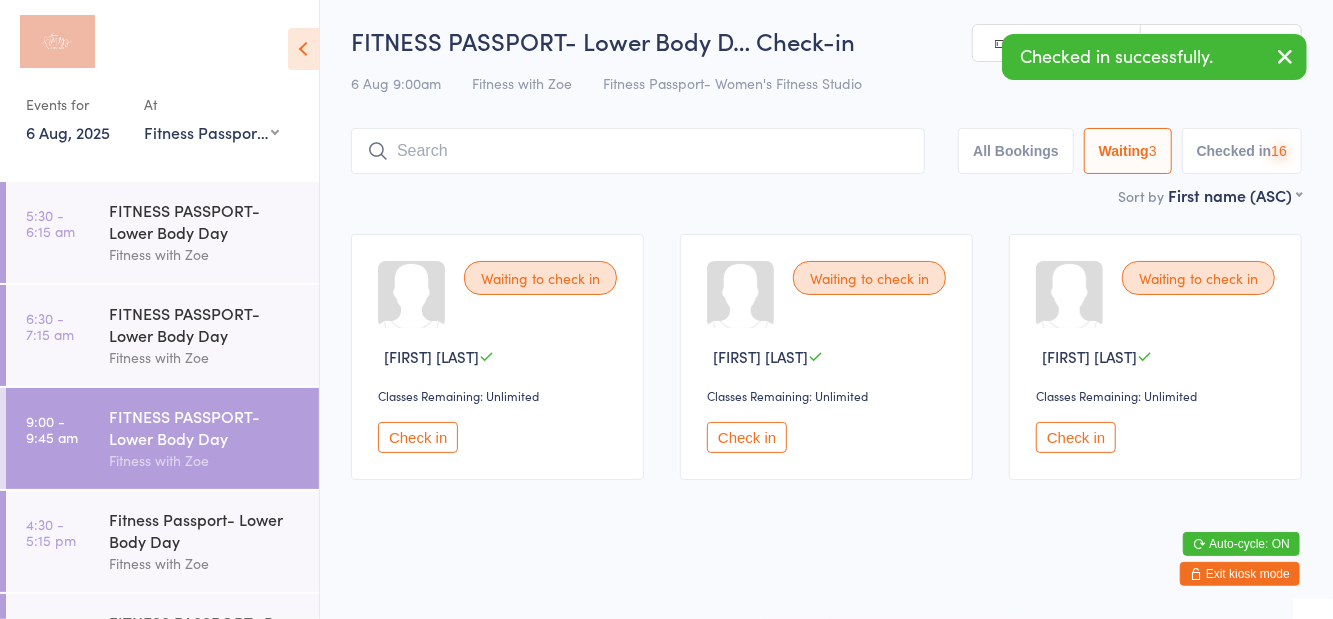 scroll, scrollTop: 0, scrollLeft: 0, axis: both 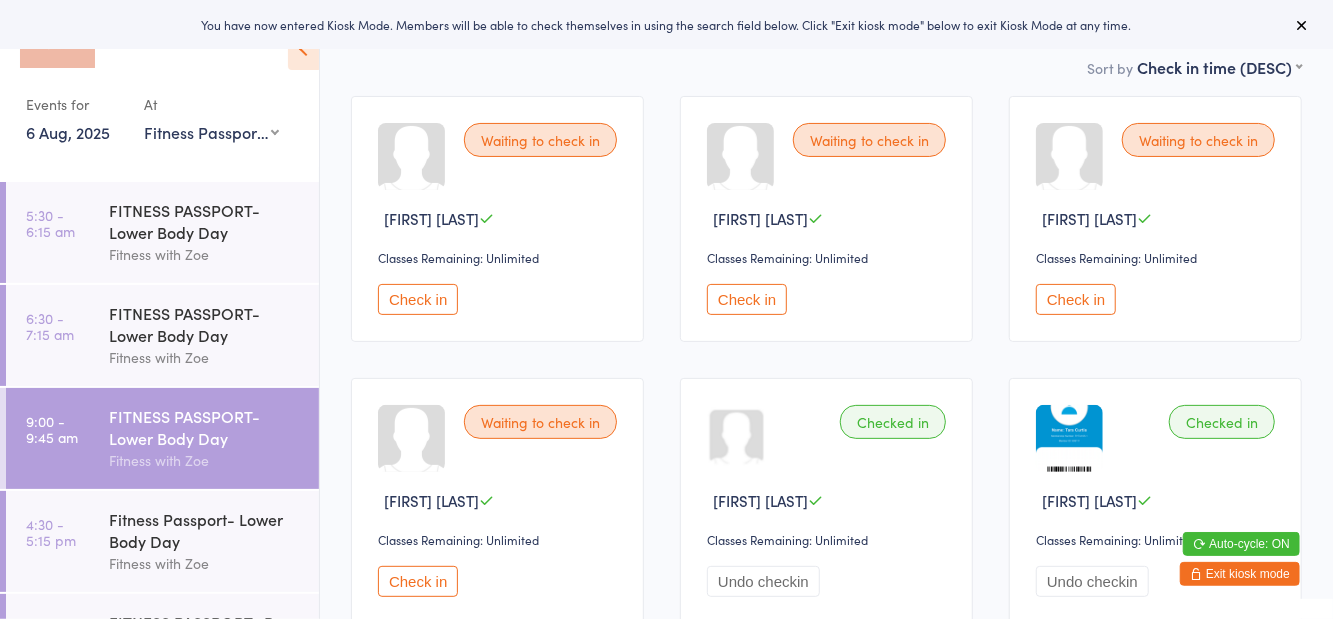 click on "Check in" at bounding box center (418, 299) 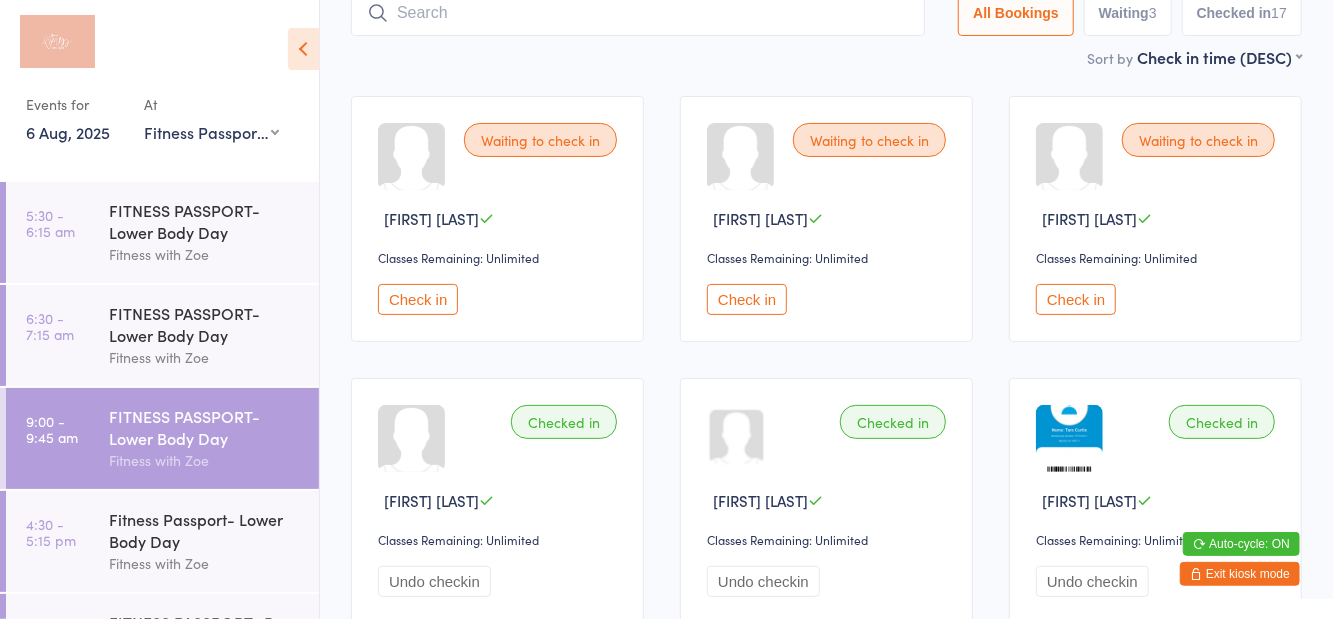 scroll, scrollTop: 78, scrollLeft: 0, axis: vertical 